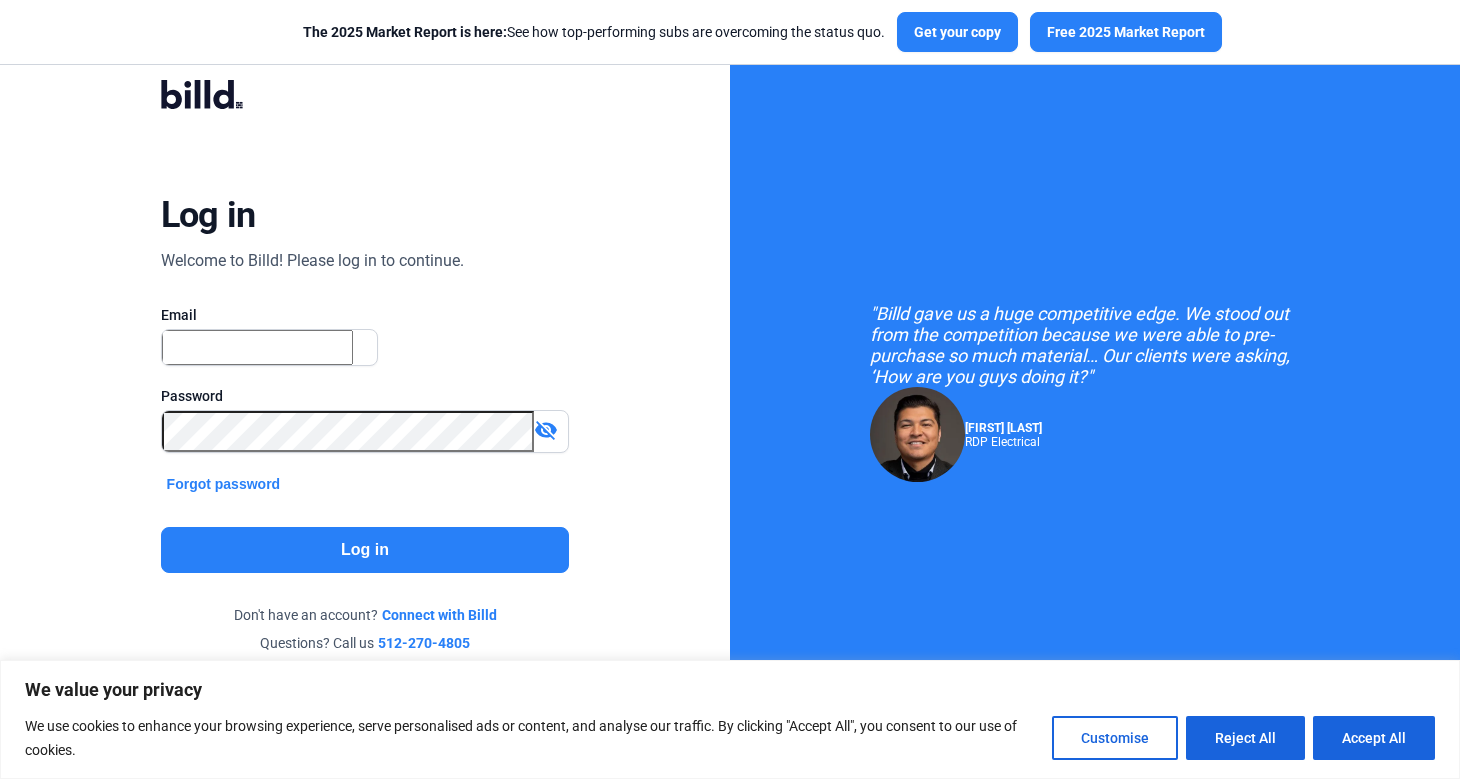 scroll, scrollTop: 0, scrollLeft: 0, axis: both 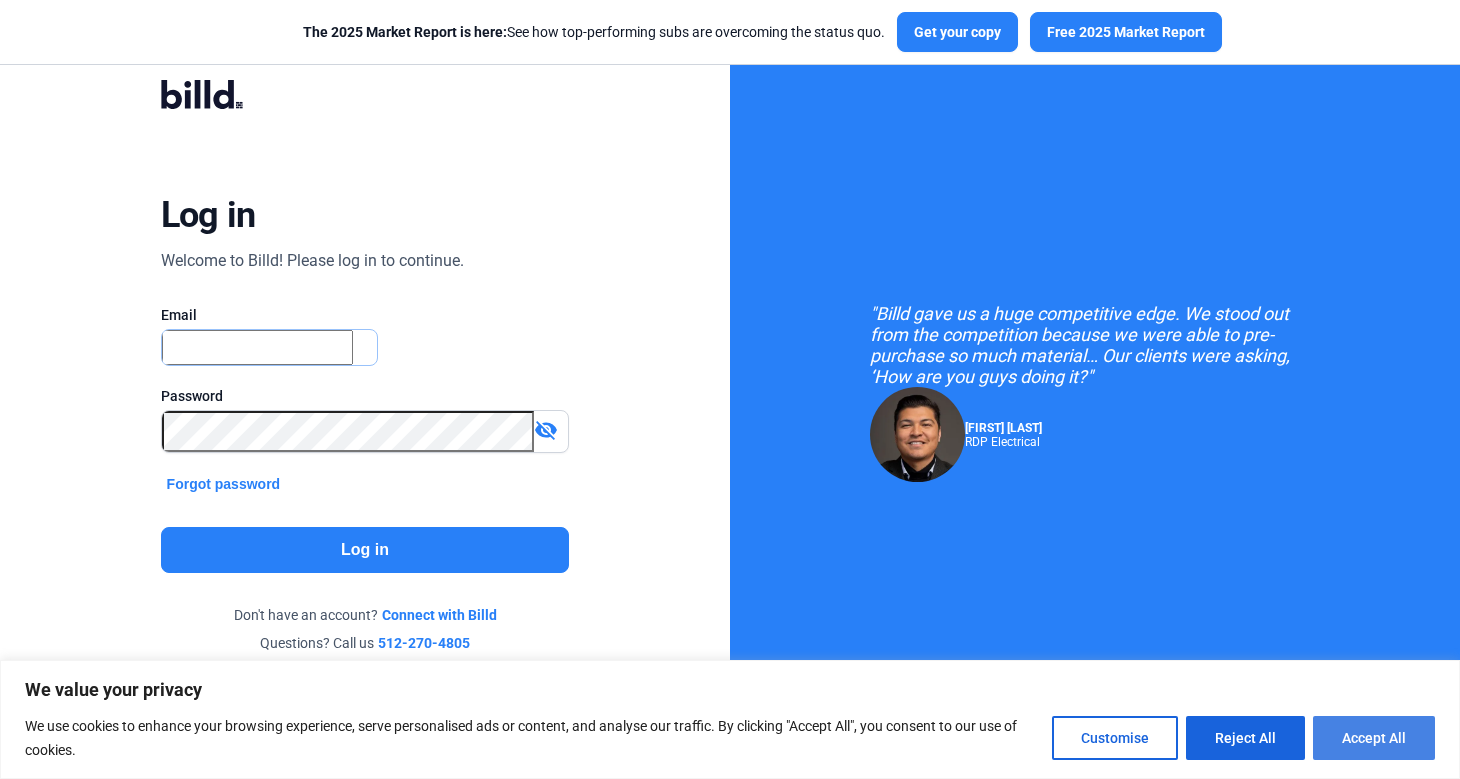 type on "[EMAIL]" 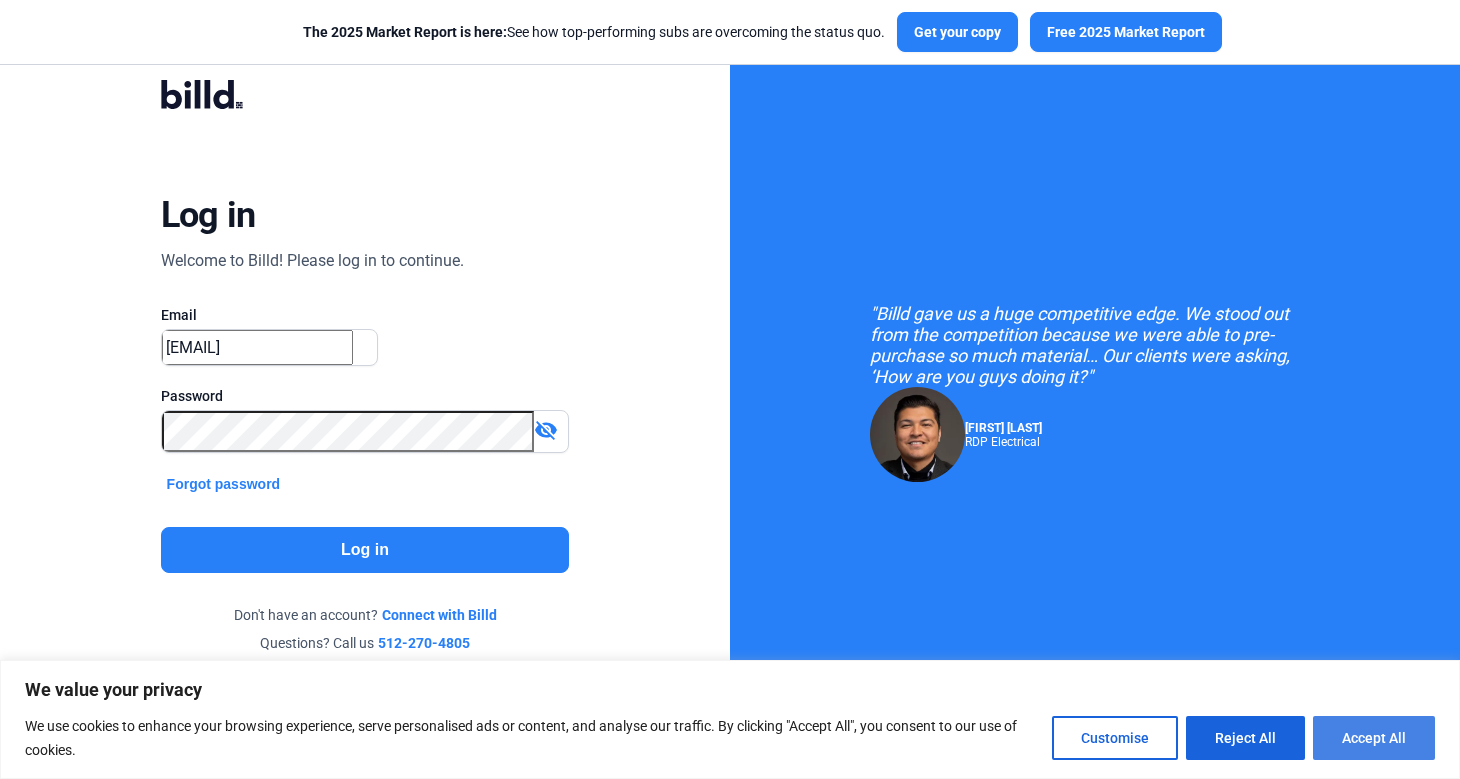 click on "Accept All" at bounding box center [1374, 738] 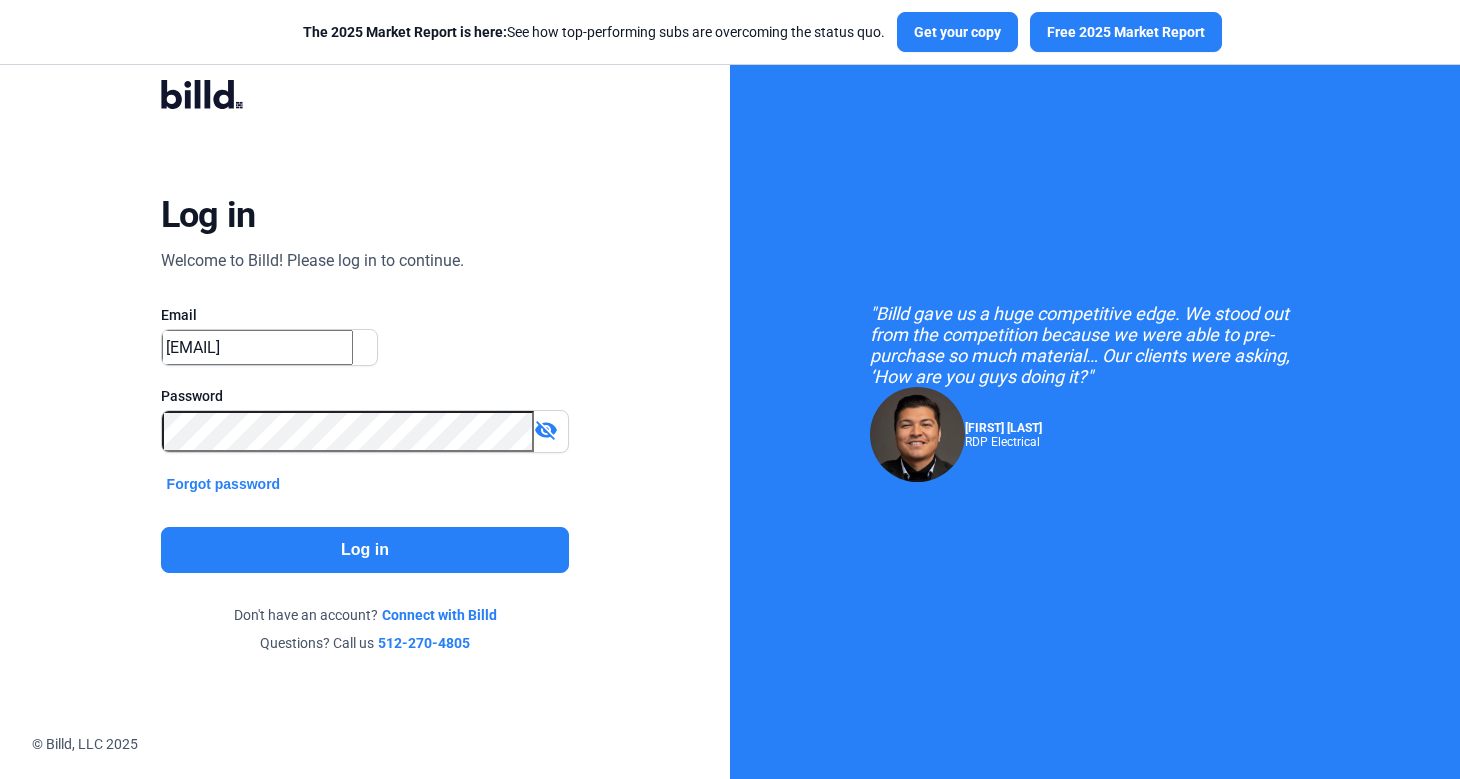 scroll, scrollTop: 0, scrollLeft: 0, axis: both 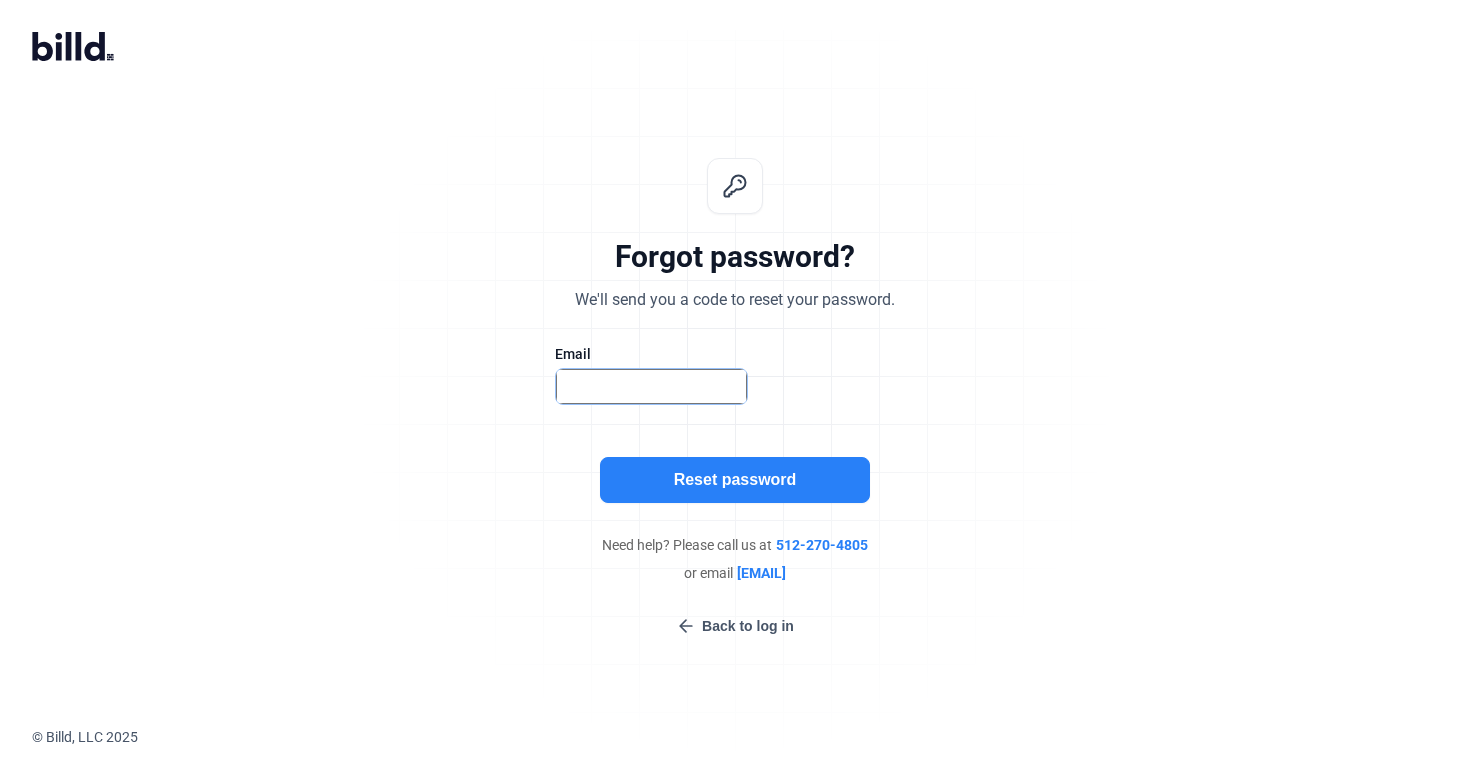 click at bounding box center (651, 386) 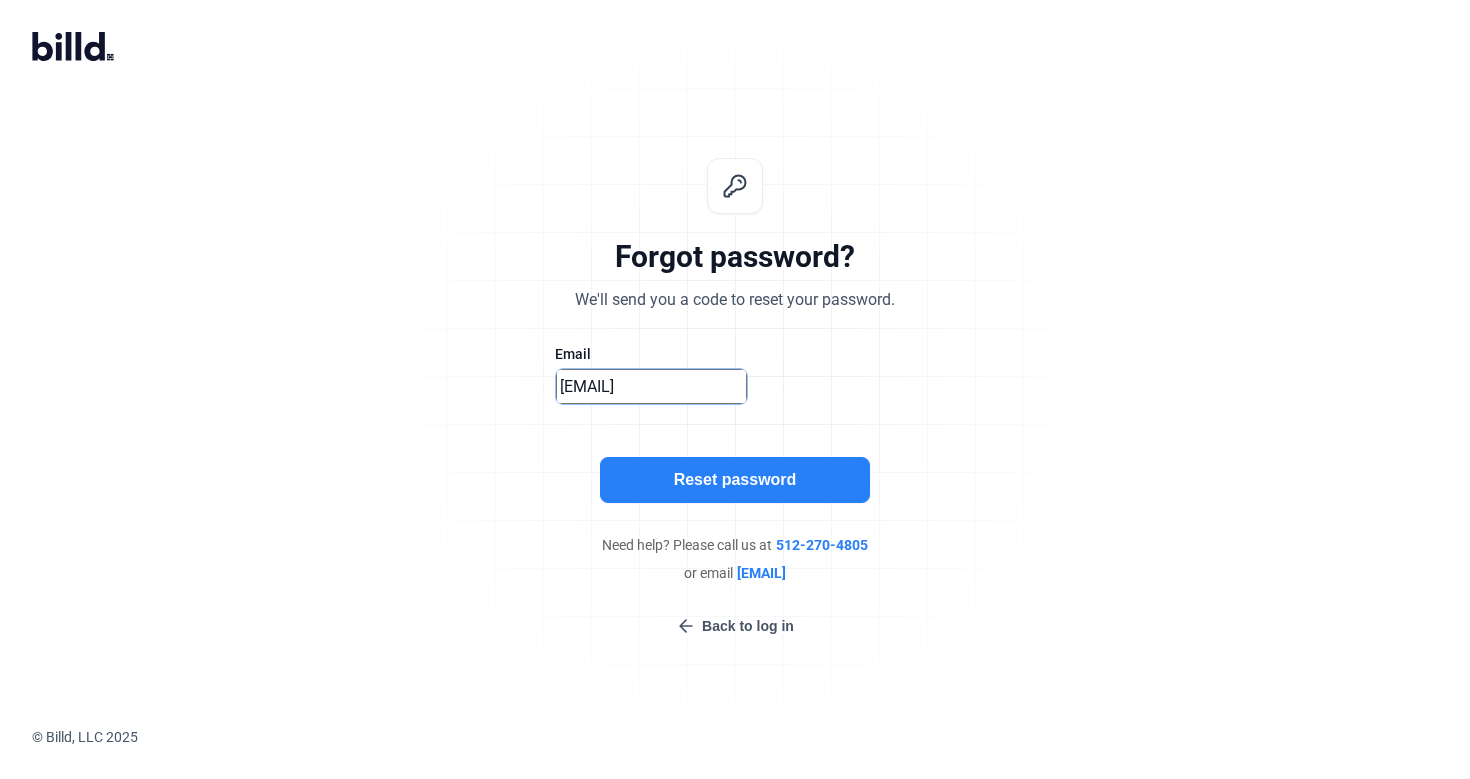 type on "[EMAIL]" 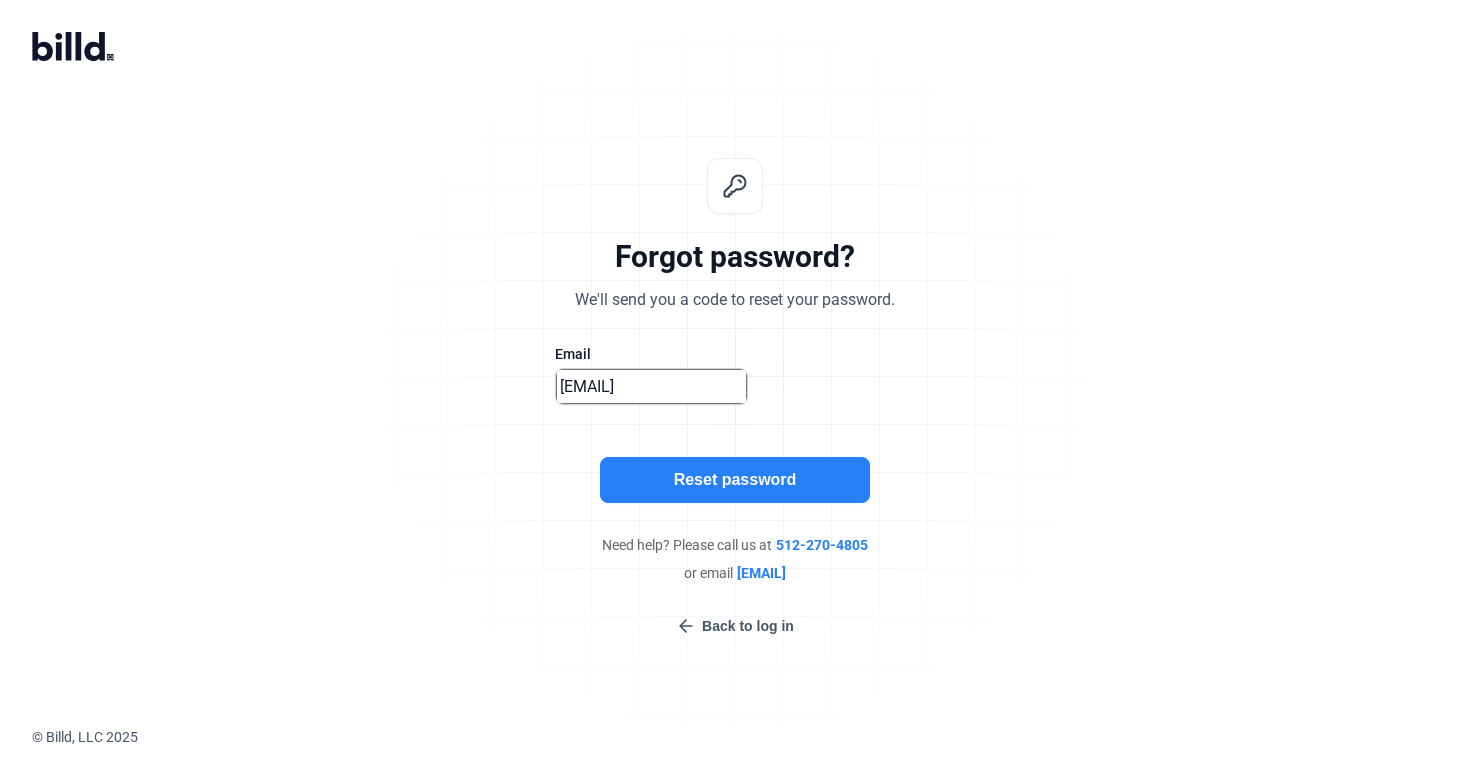click on "Need help? Please call us at  [PHONE]" at bounding box center (735, 545) 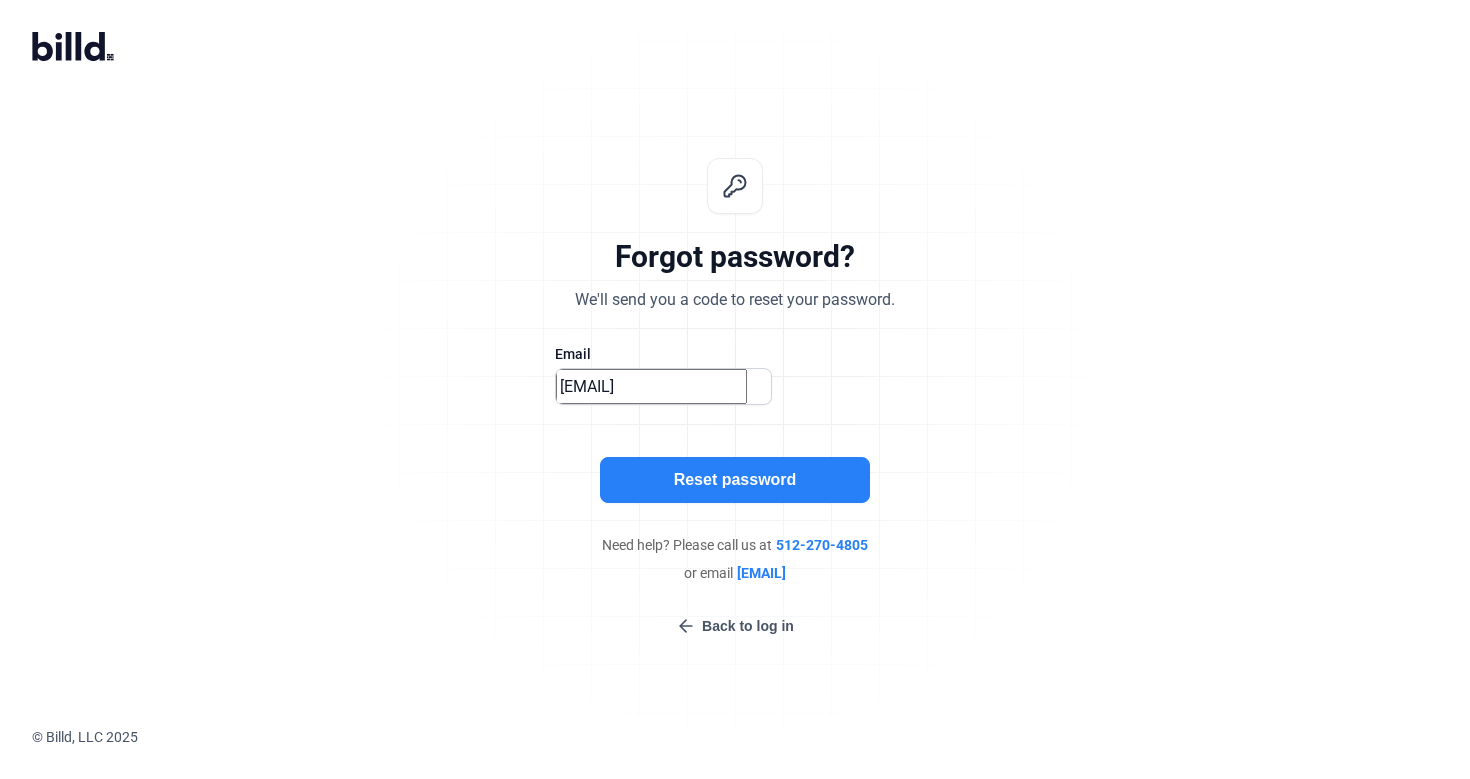 click on "Reset password" at bounding box center (735, 480) 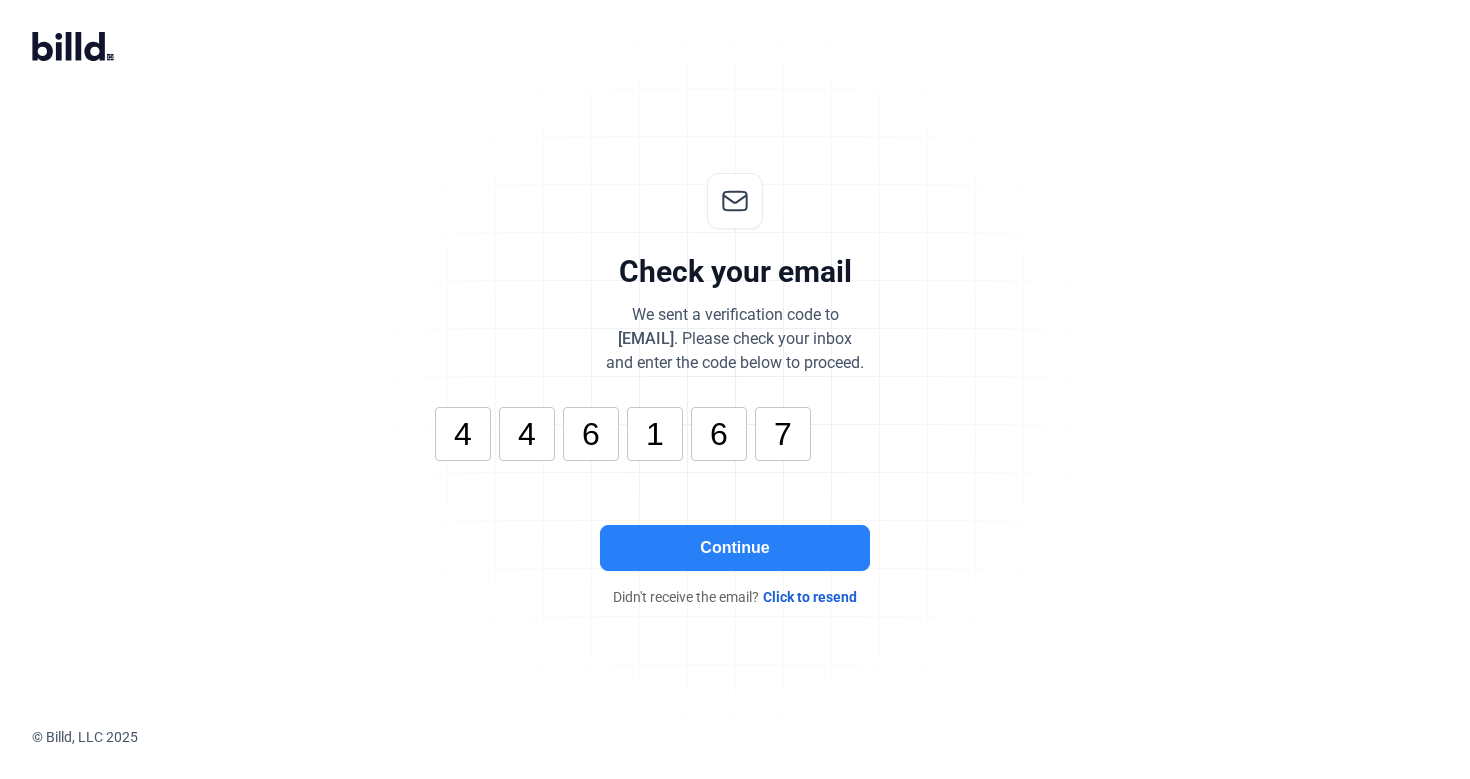 click on "Continue" at bounding box center (735, 548) 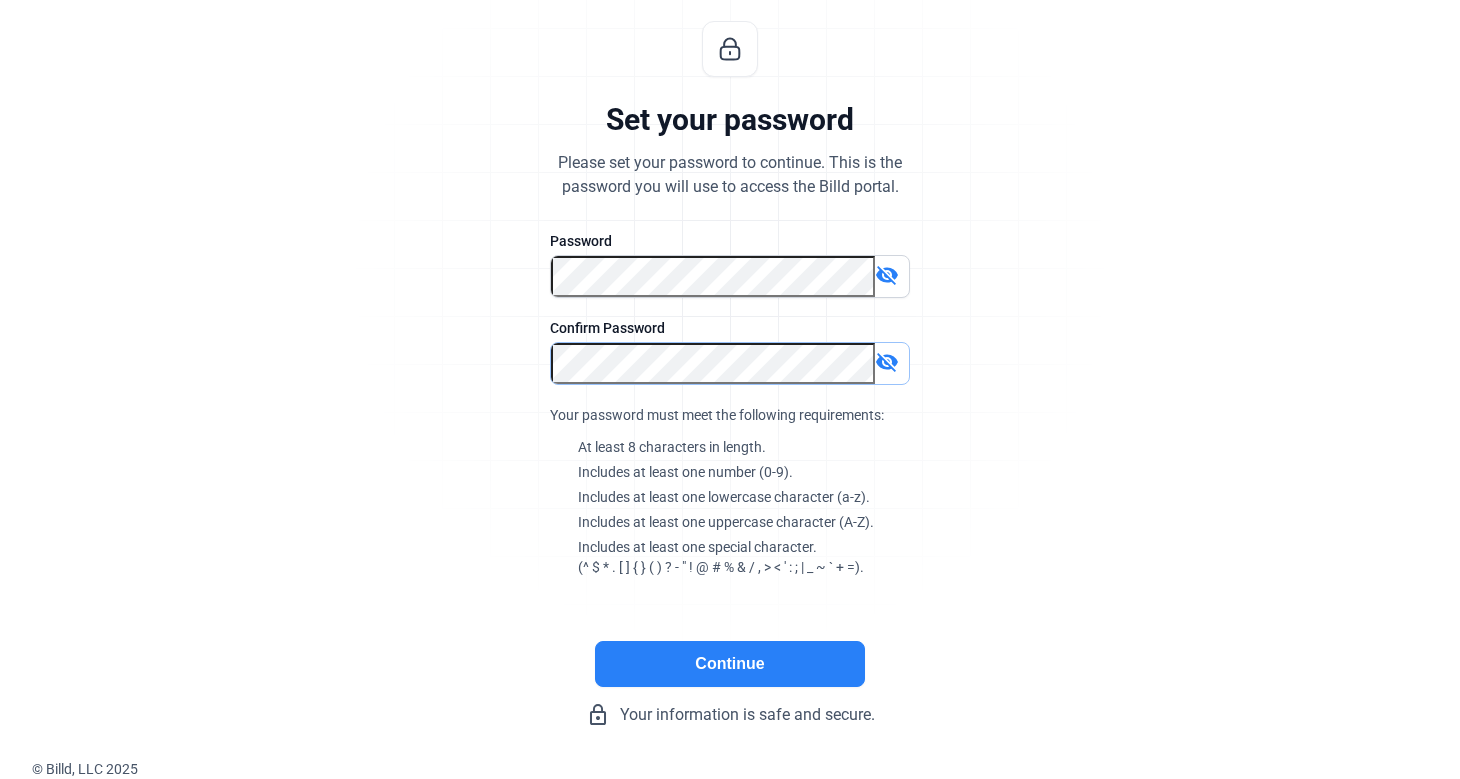 scroll, scrollTop: 110, scrollLeft: 0, axis: vertical 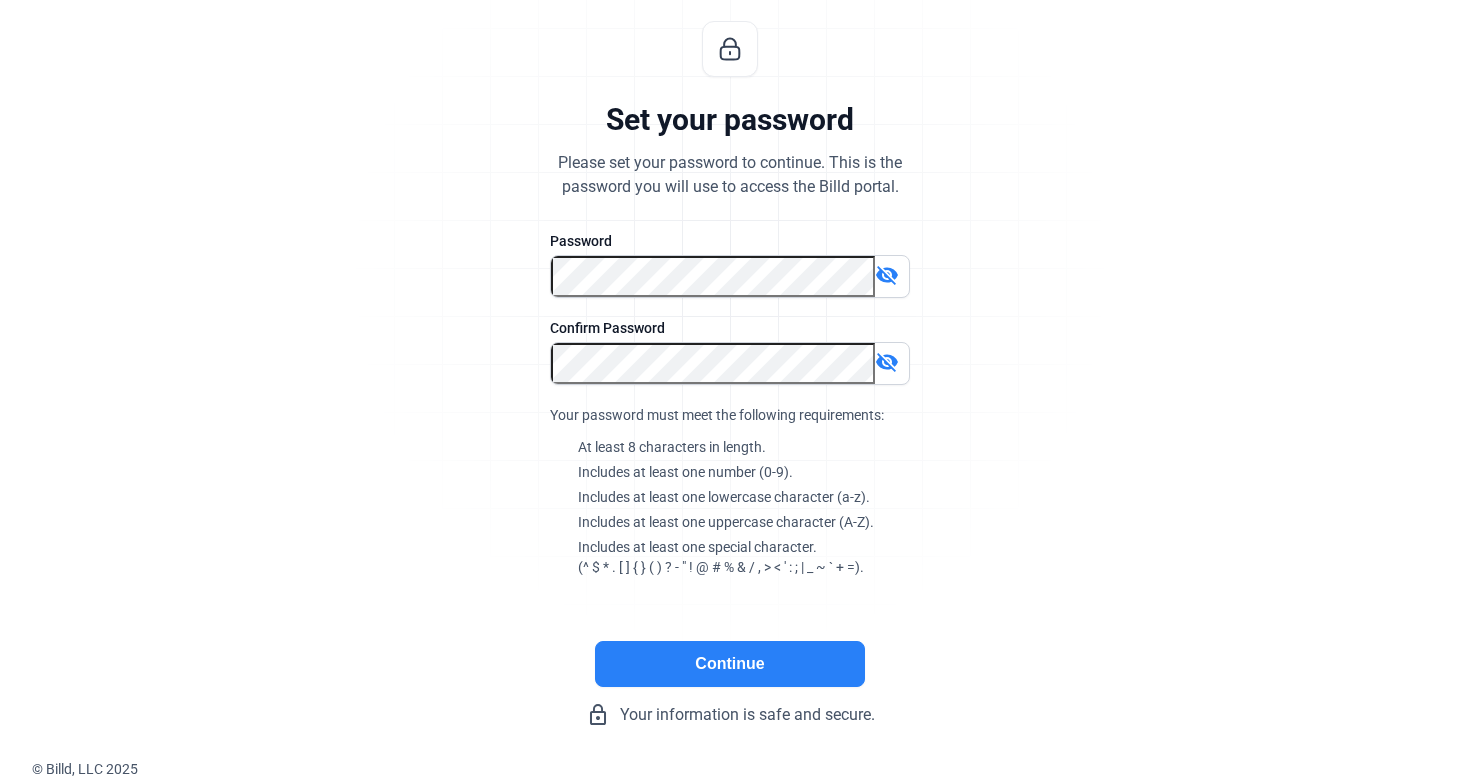 click on "Continue" at bounding box center [730, 664] 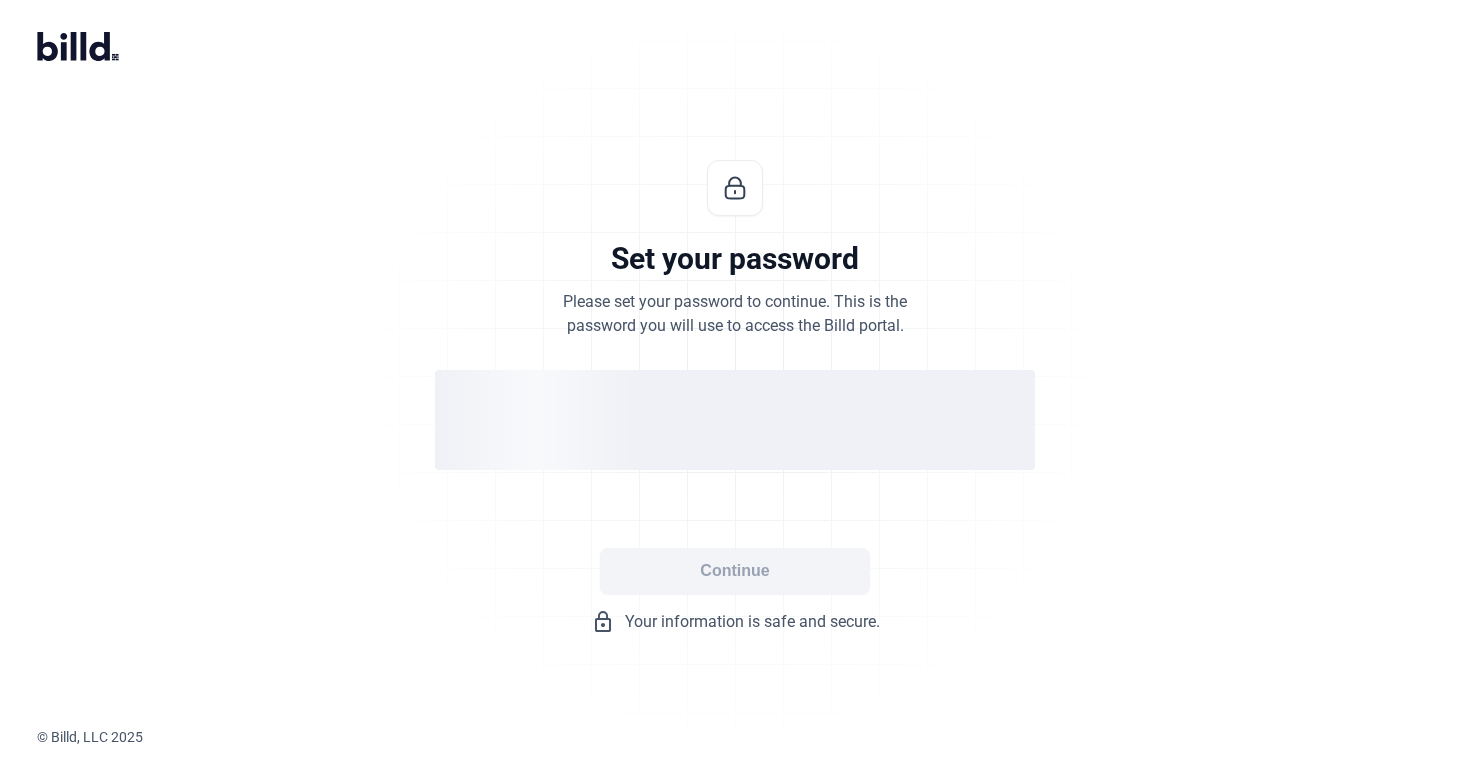 scroll, scrollTop: 0, scrollLeft: 0, axis: both 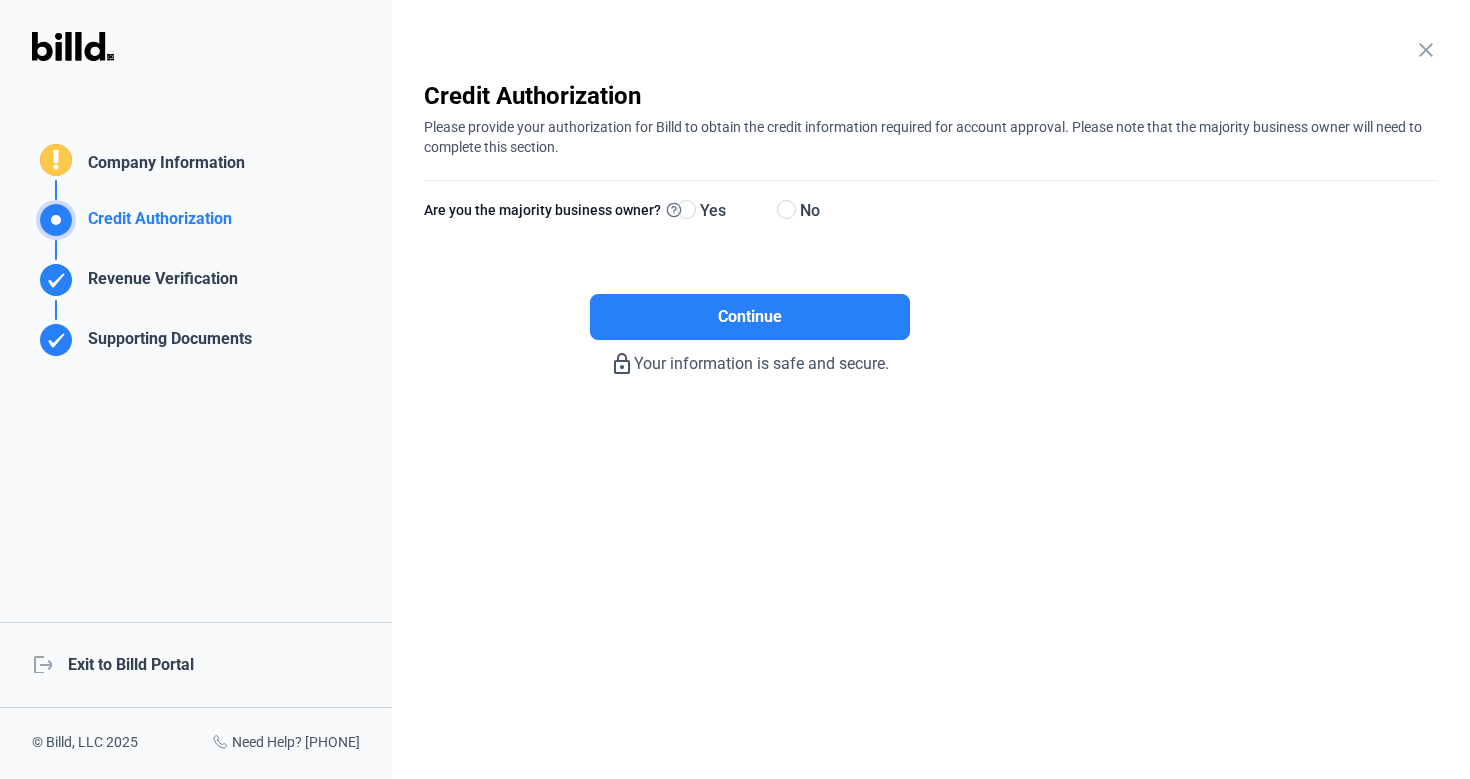 click on "logout  Exit to Billd Portal" at bounding box center [196, 665] 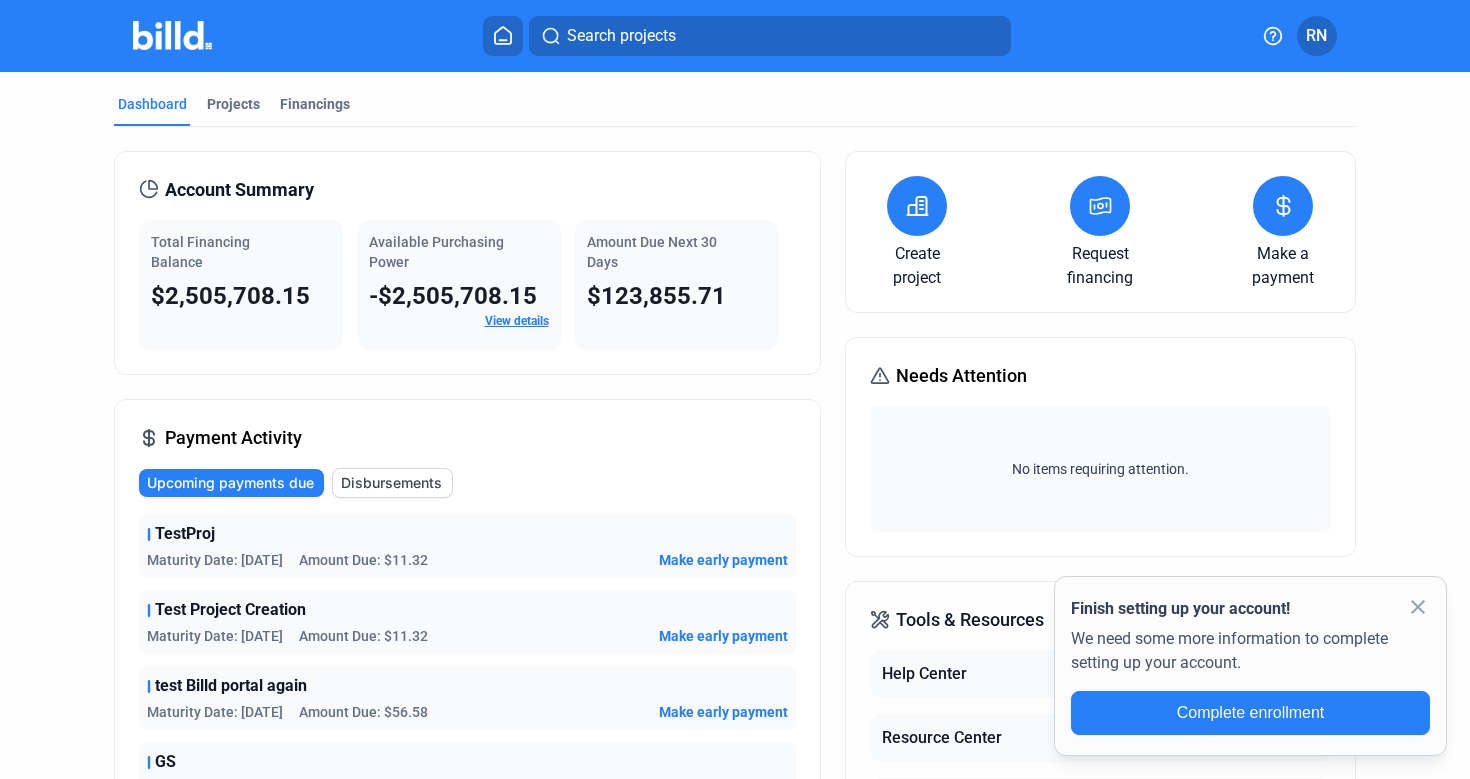 click on "close" at bounding box center (1418, 607) 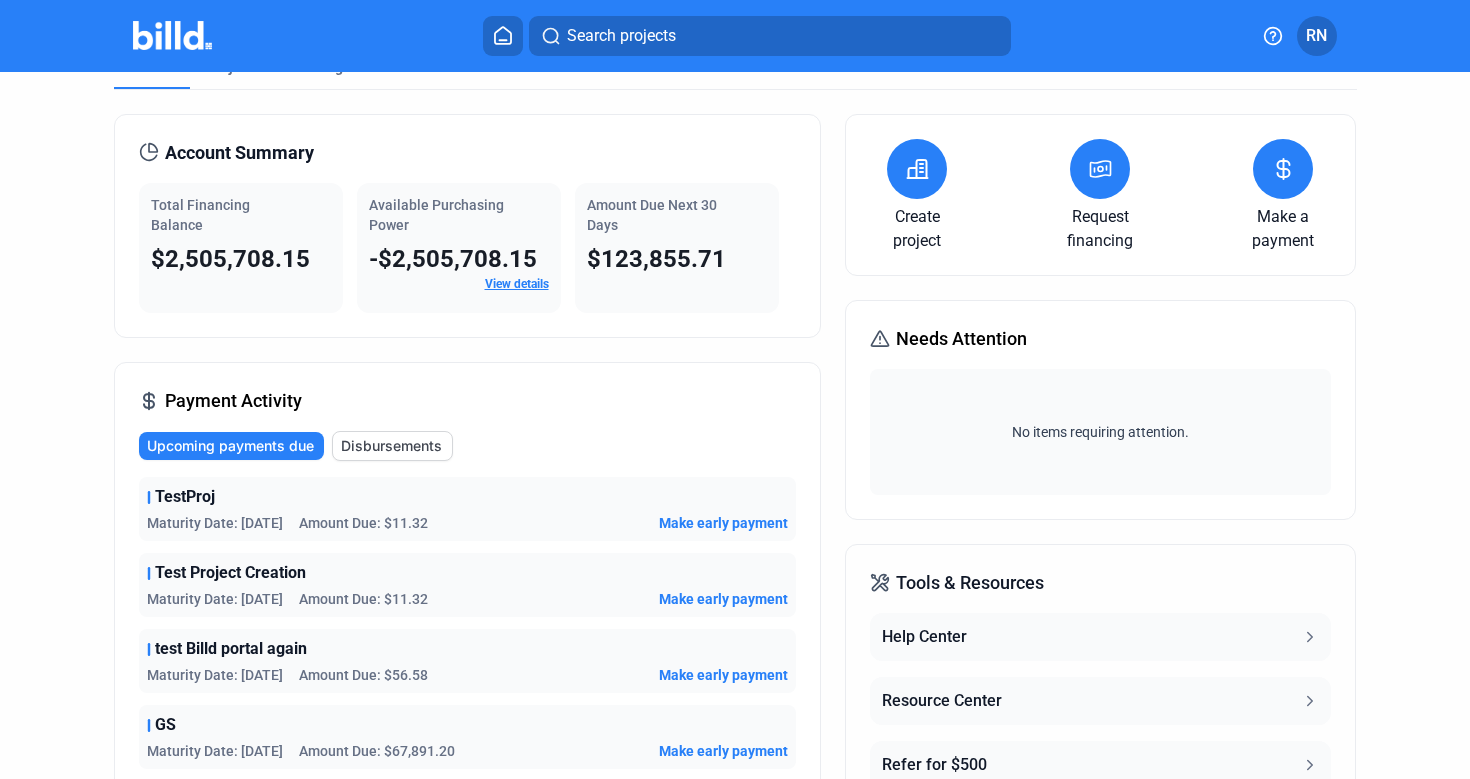 scroll, scrollTop: 0, scrollLeft: 0, axis: both 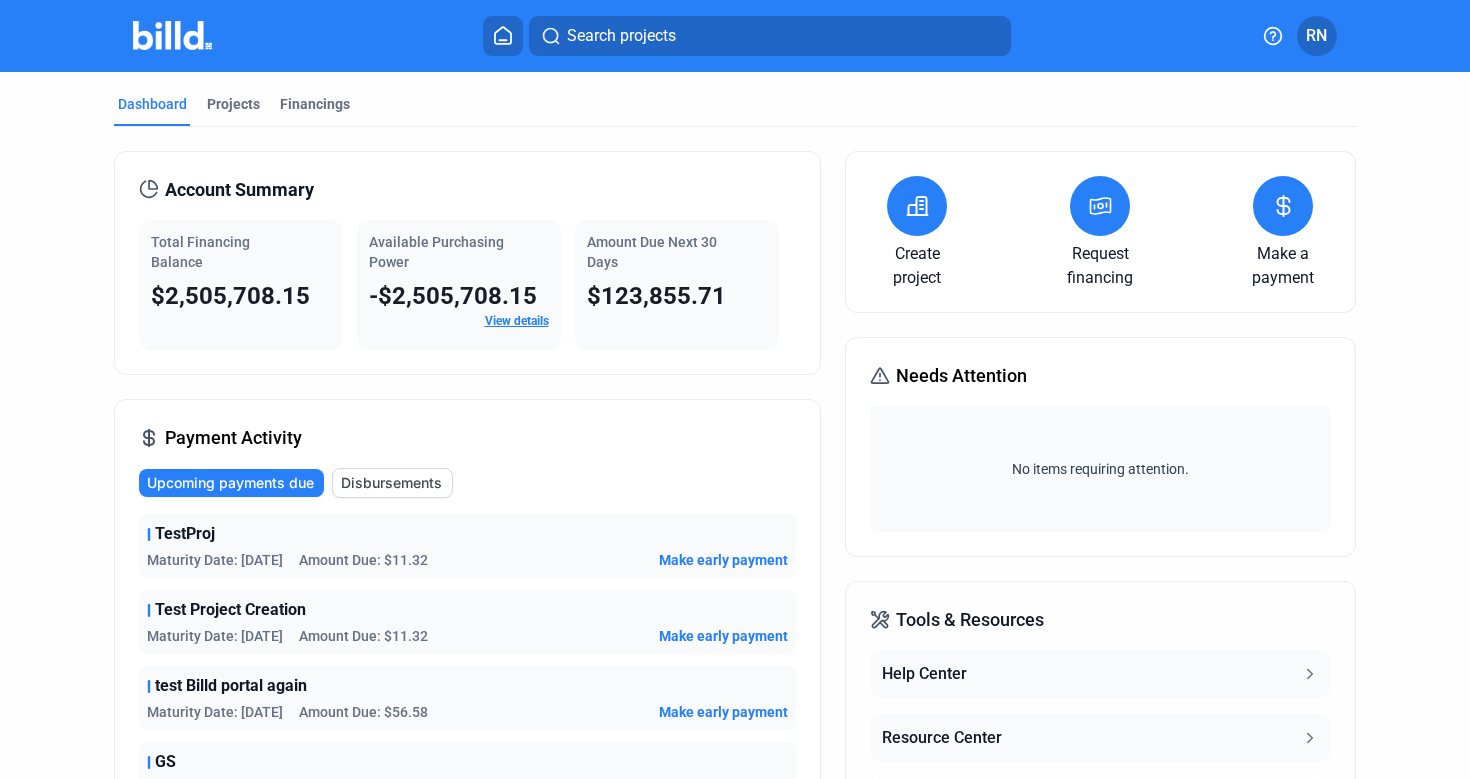 click at bounding box center (1273, 36) 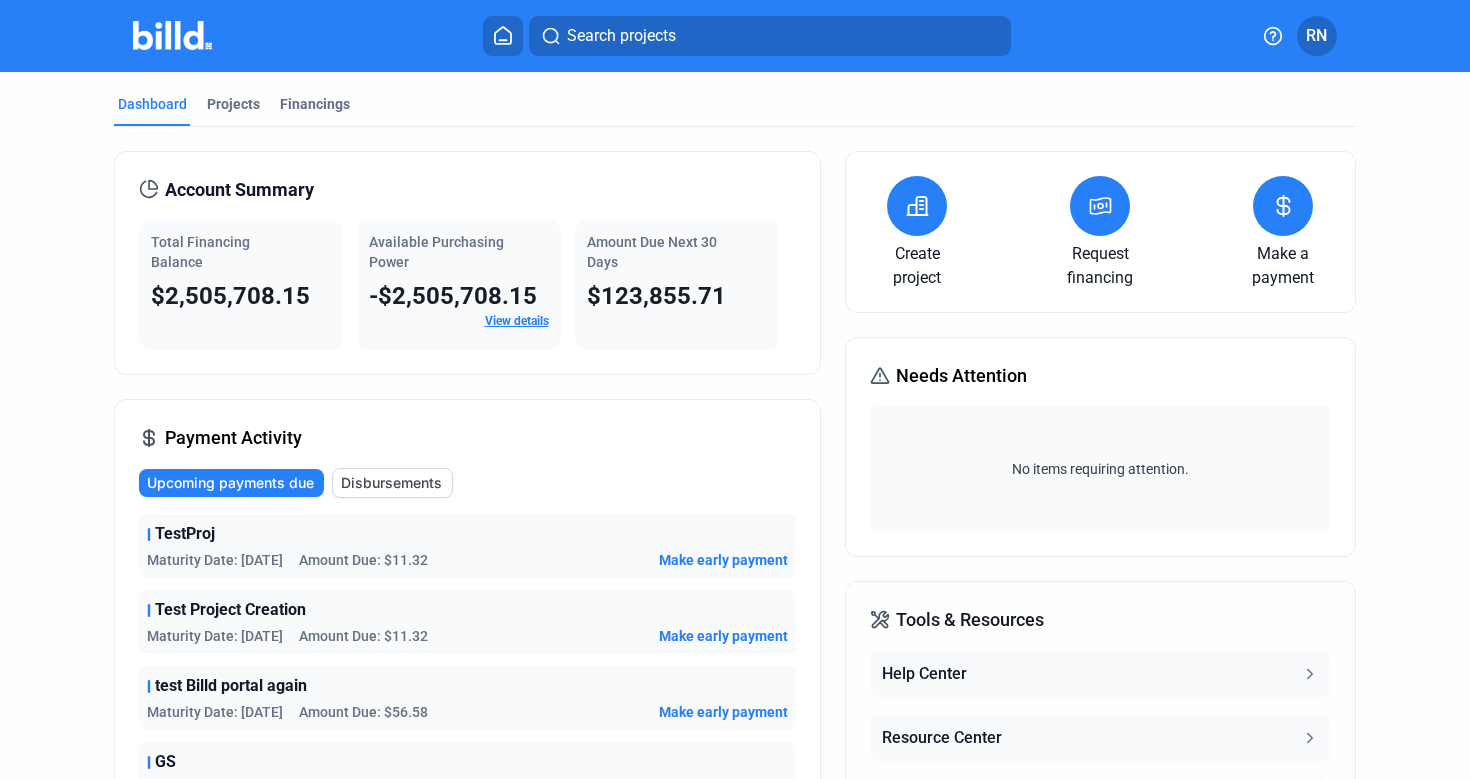 click at bounding box center [735, 759] 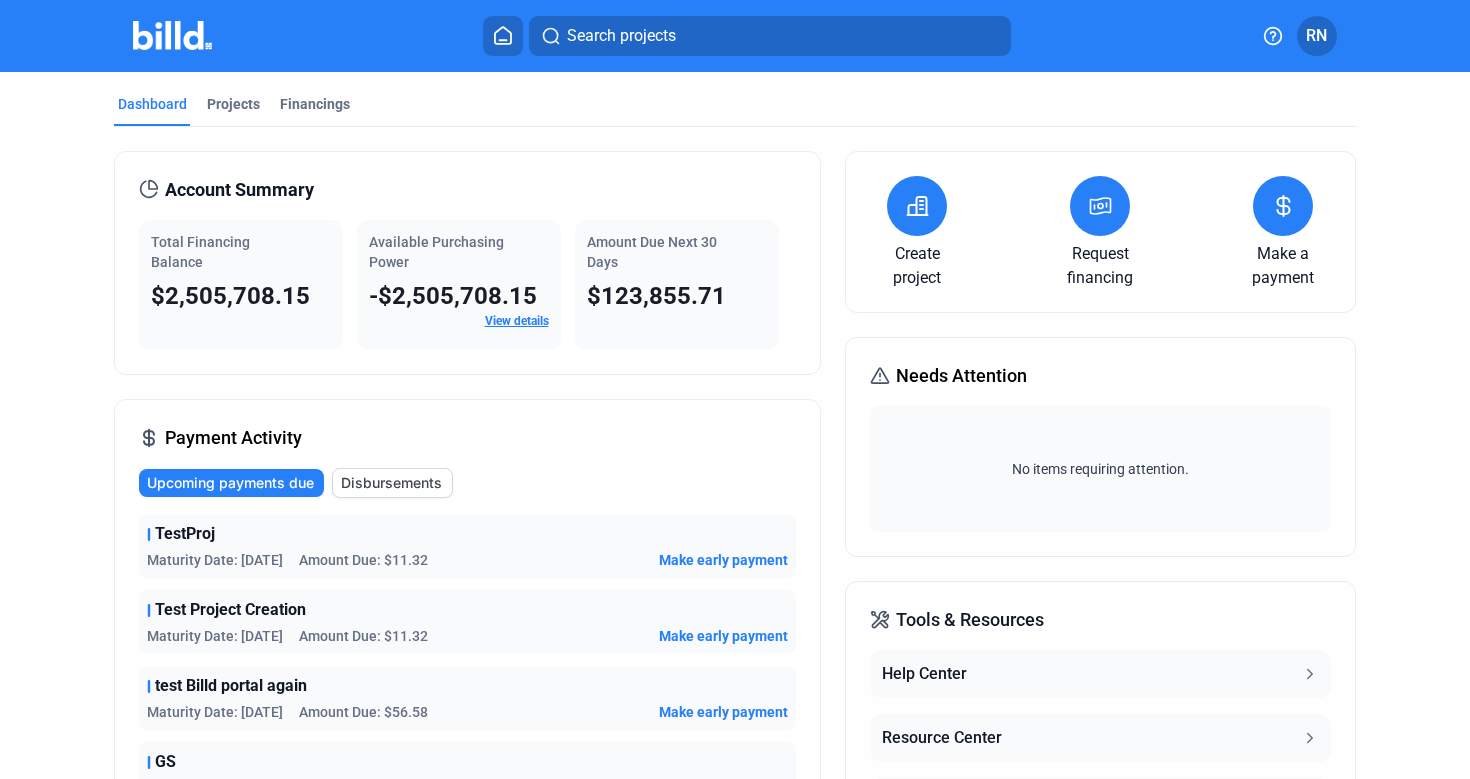 click on "RN" at bounding box center [1316, 36] 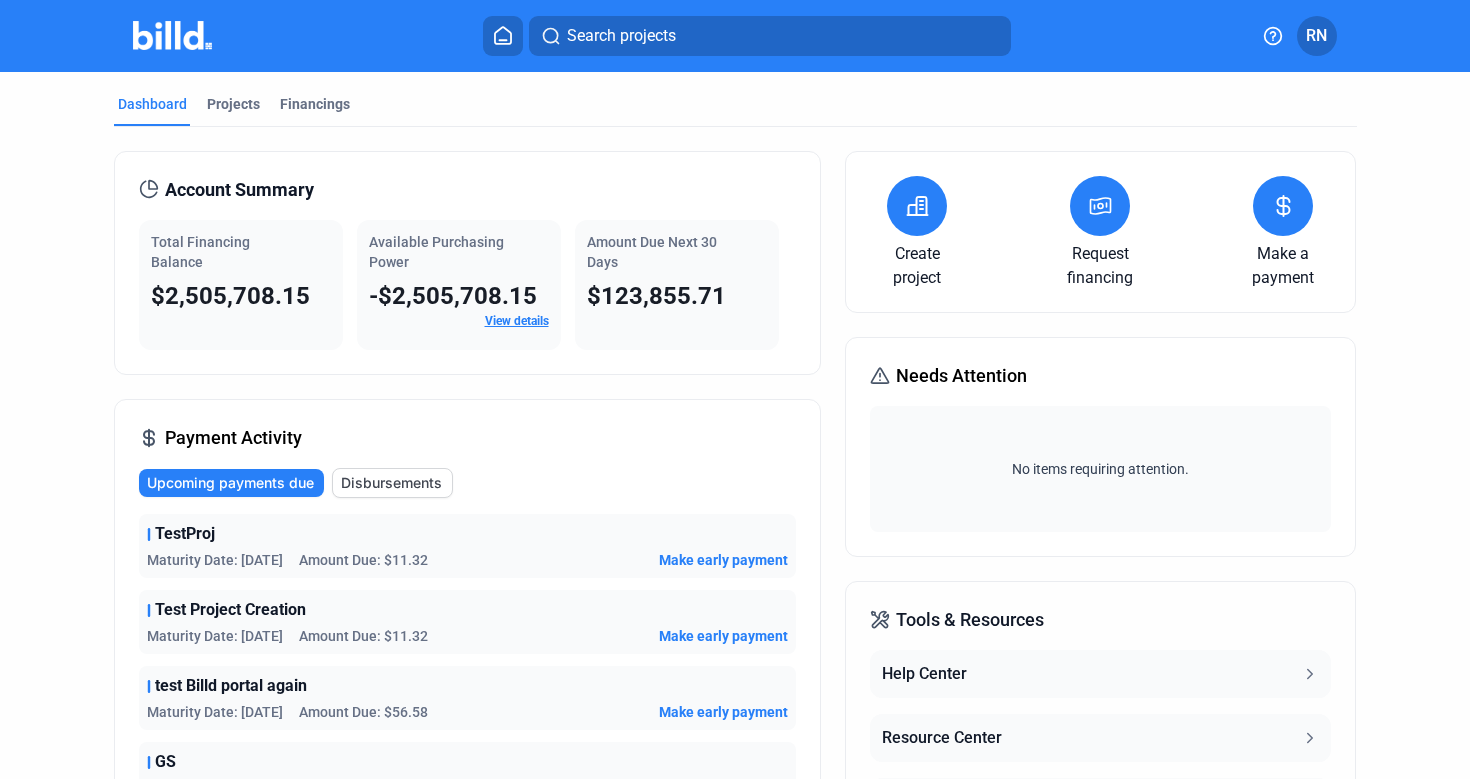 click at bounding box center (735, 759) 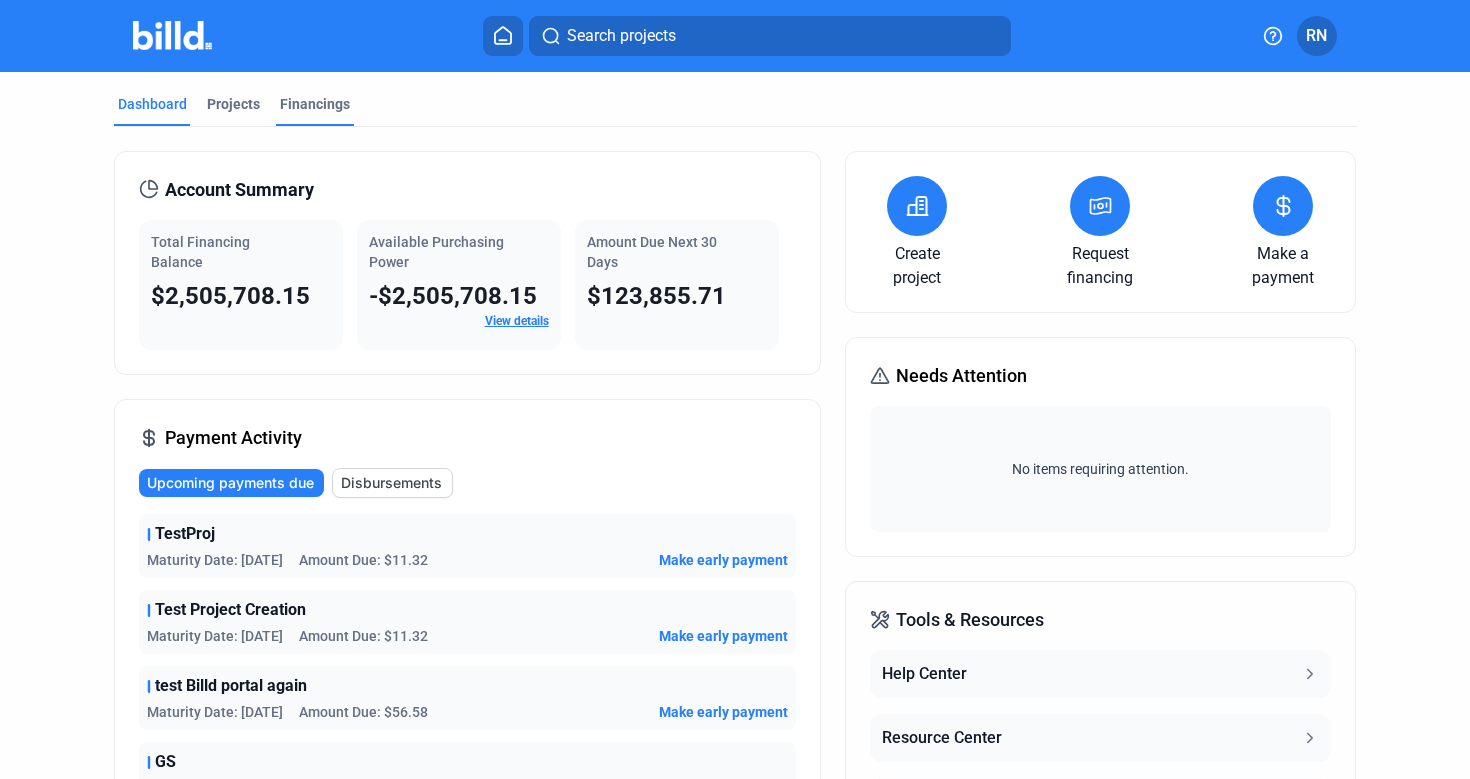click on "Financings" at bounding box center [315, 110] 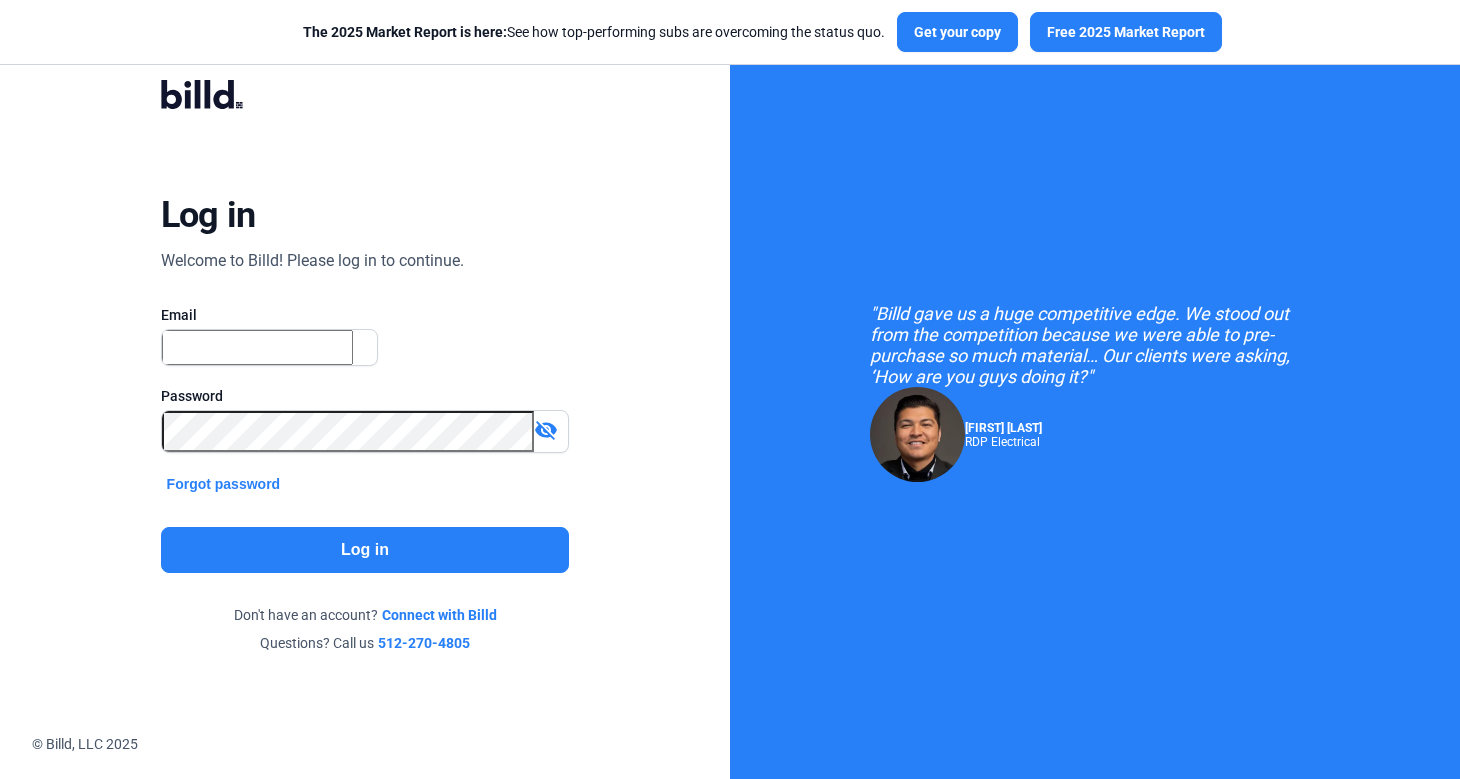 scroll, scrollTop: 0, scrollLeft: 0, axis: both 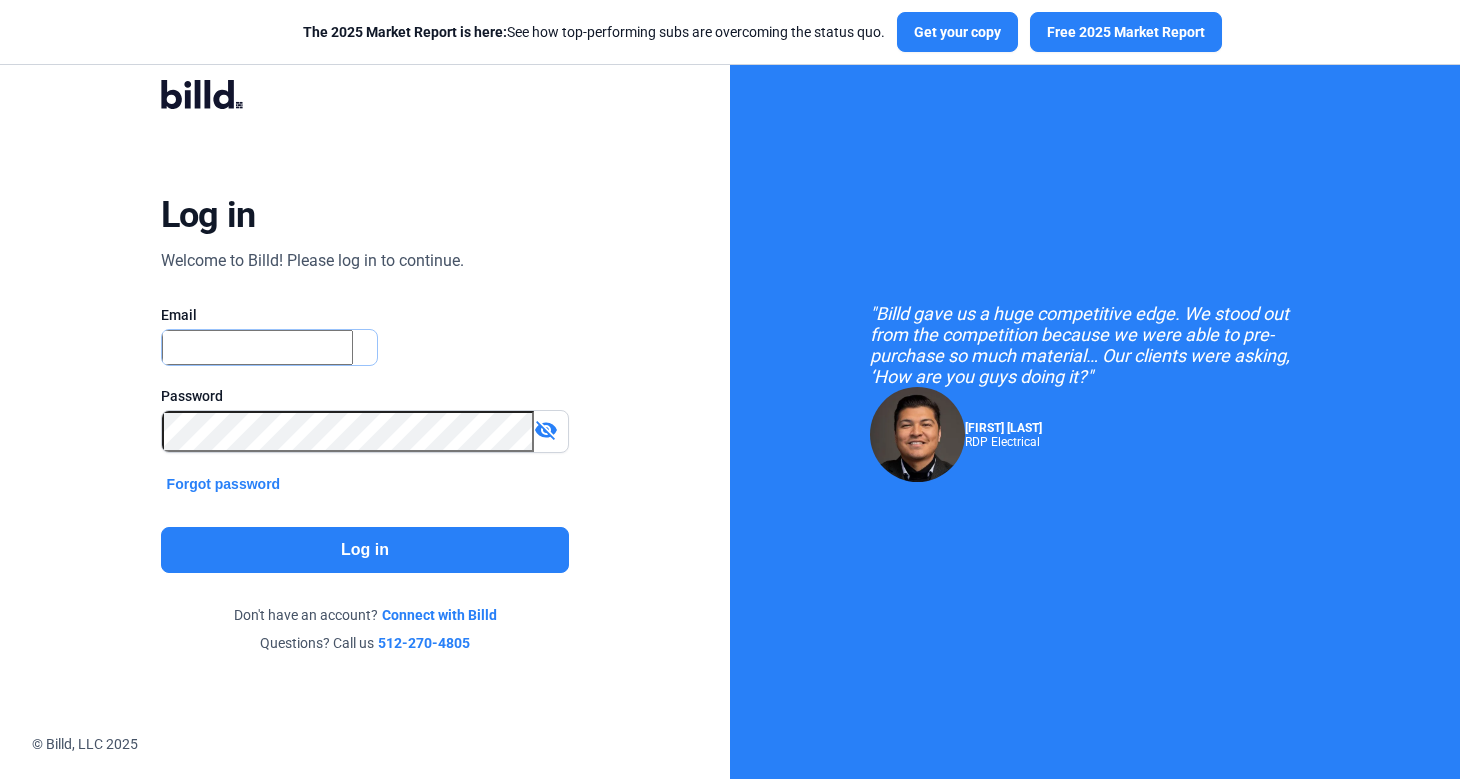type on "[EMAIL]" 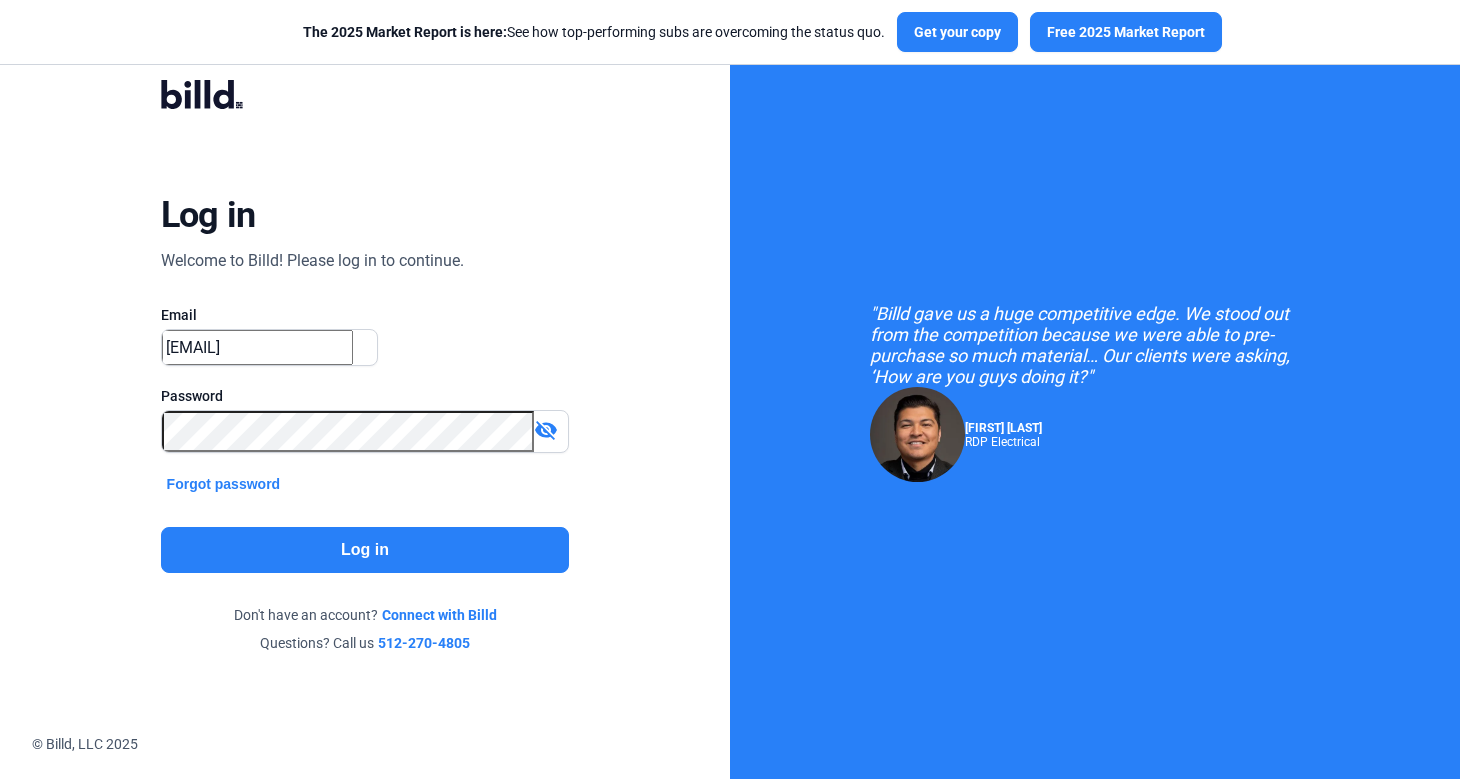 click on "Log in" at bounding box center (365, 550) 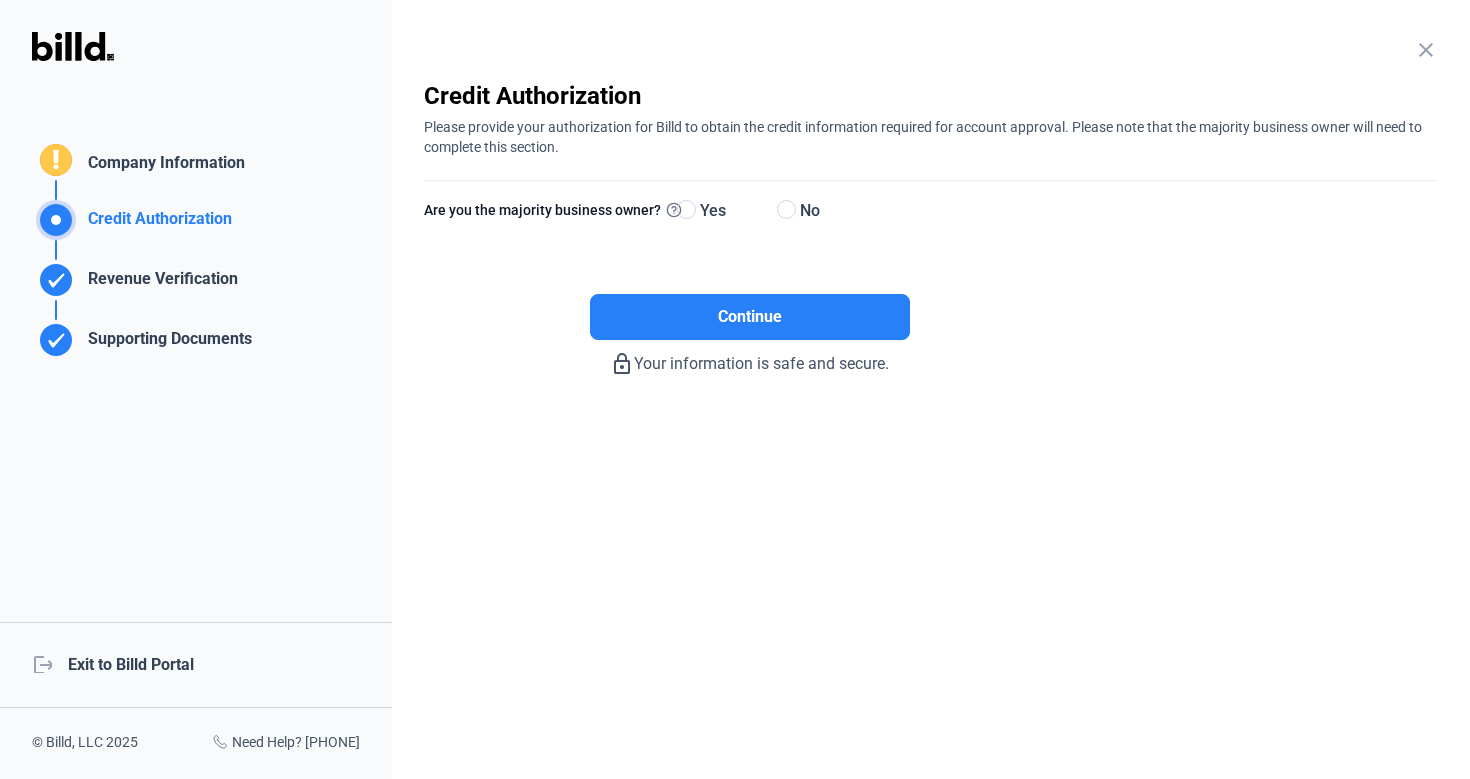 click on "logout  Exit to Billd Portal" at bounding box center [196, 665] 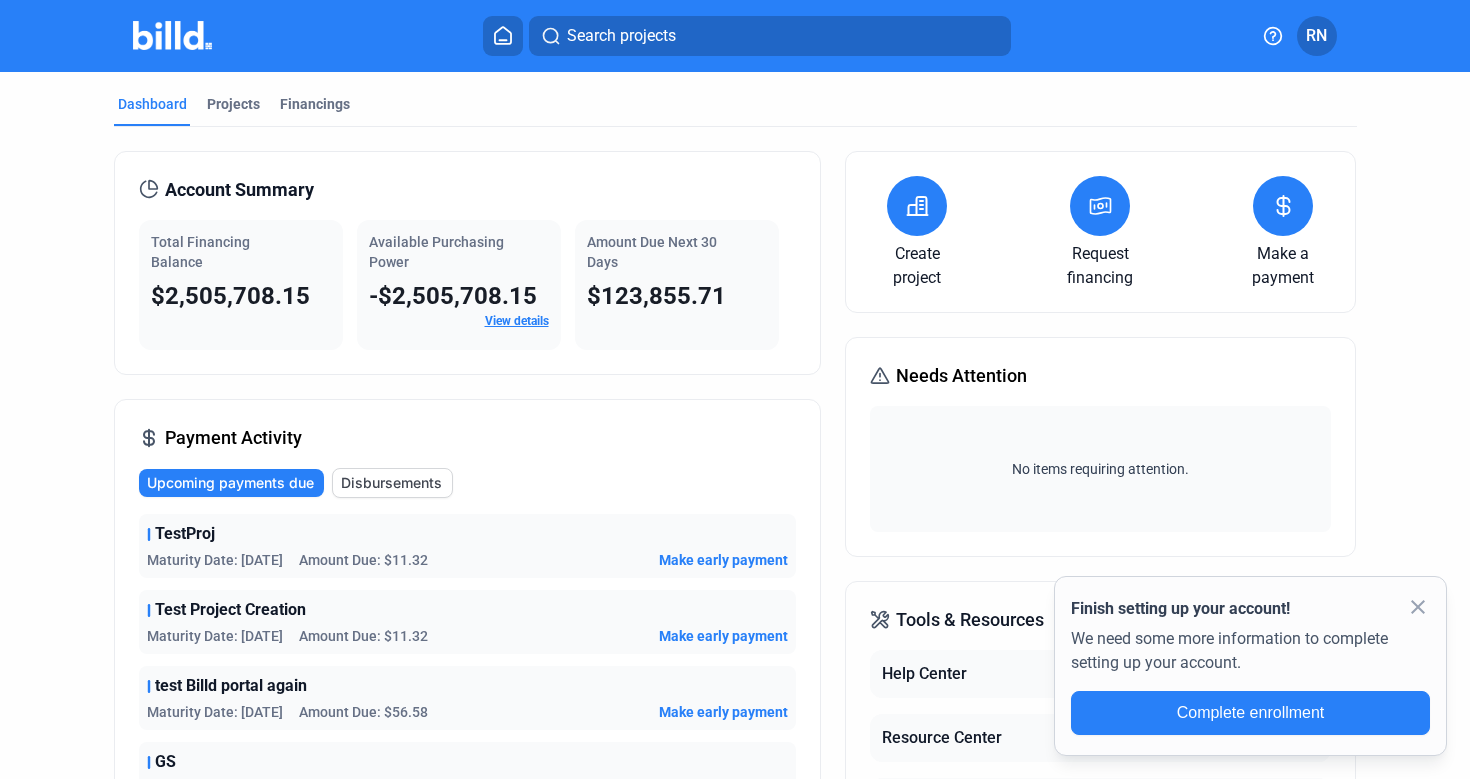 click at bounding box center (917, 206) 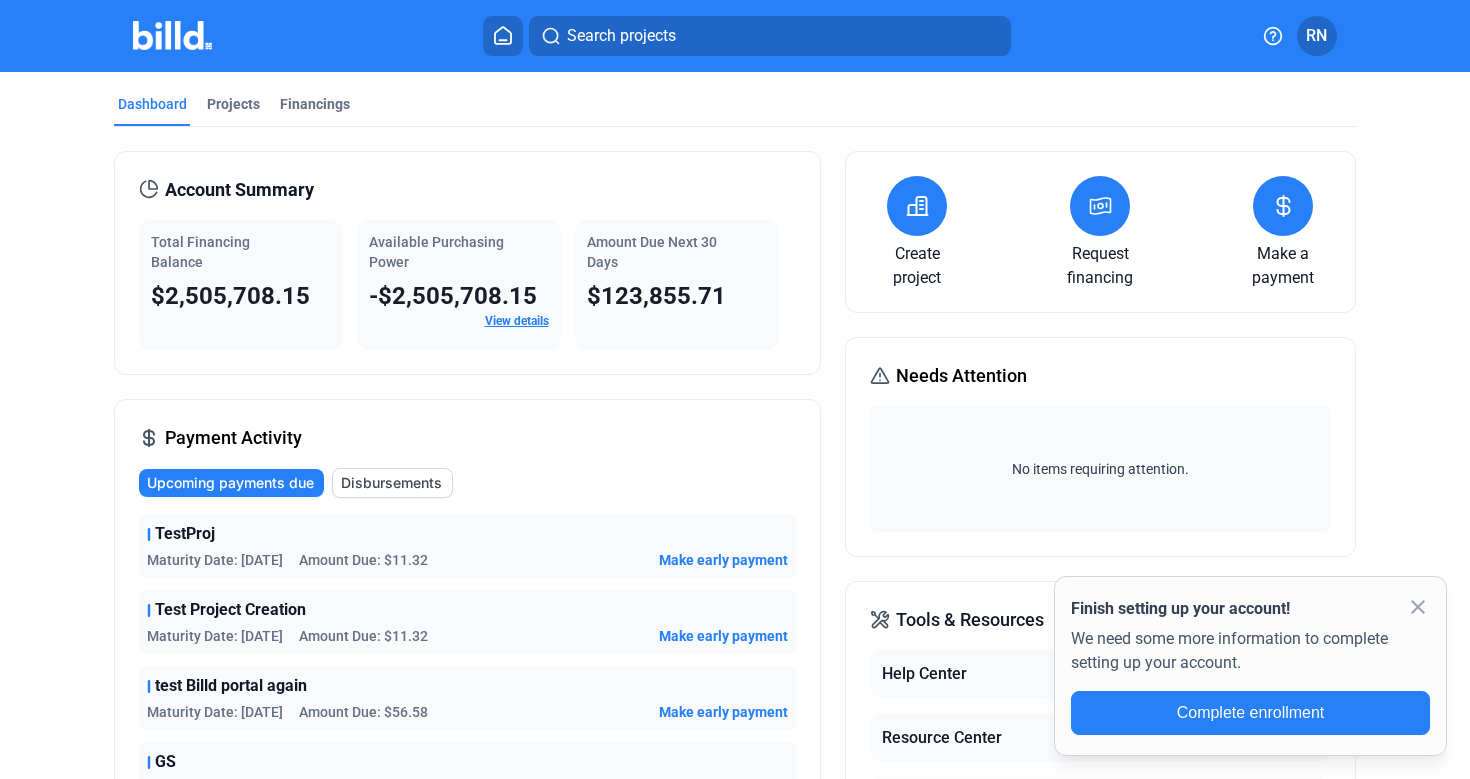 click at bounding box center [120, 917] 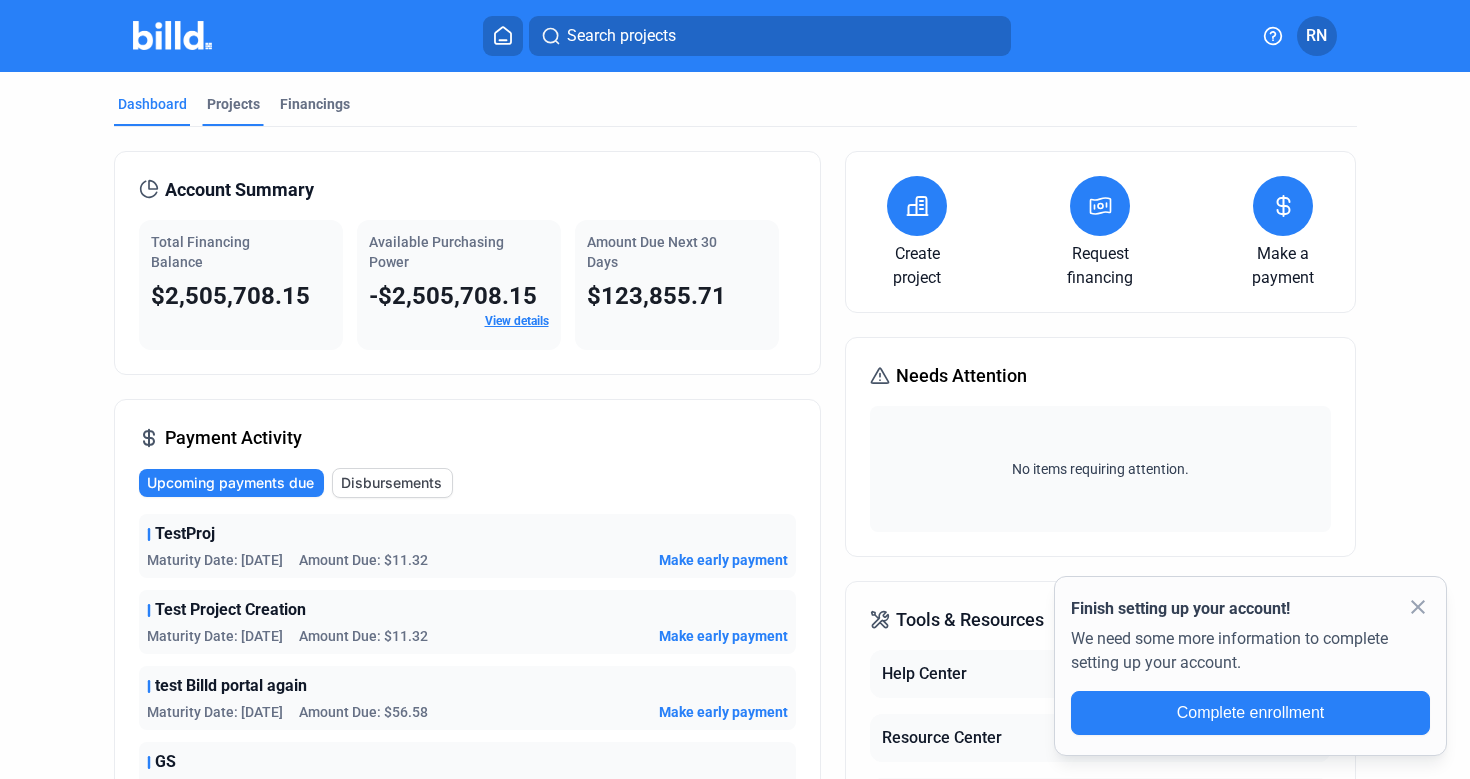 click on "Projects" at bounding box center [233, 104] 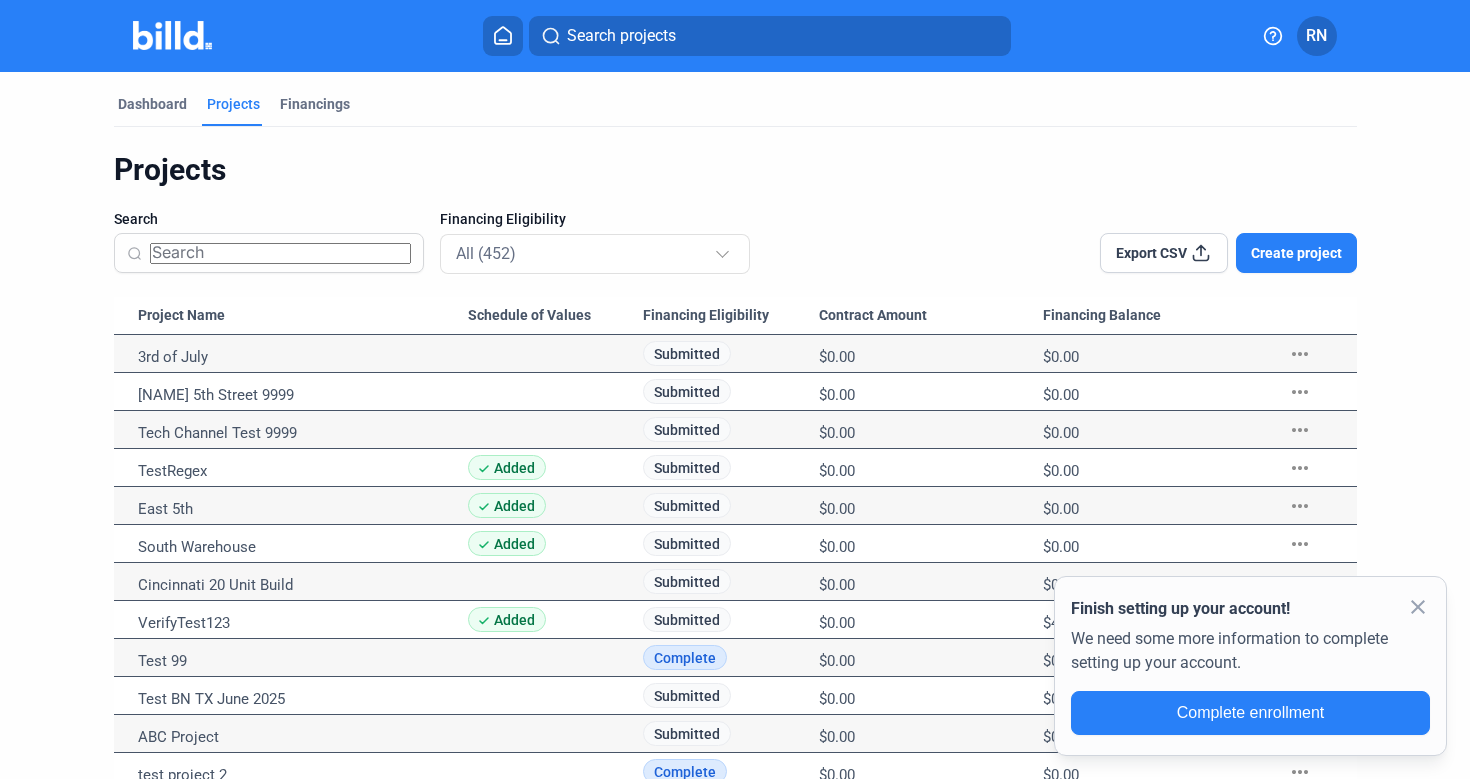 click on "Create project" at bounding box center [1296, 253] 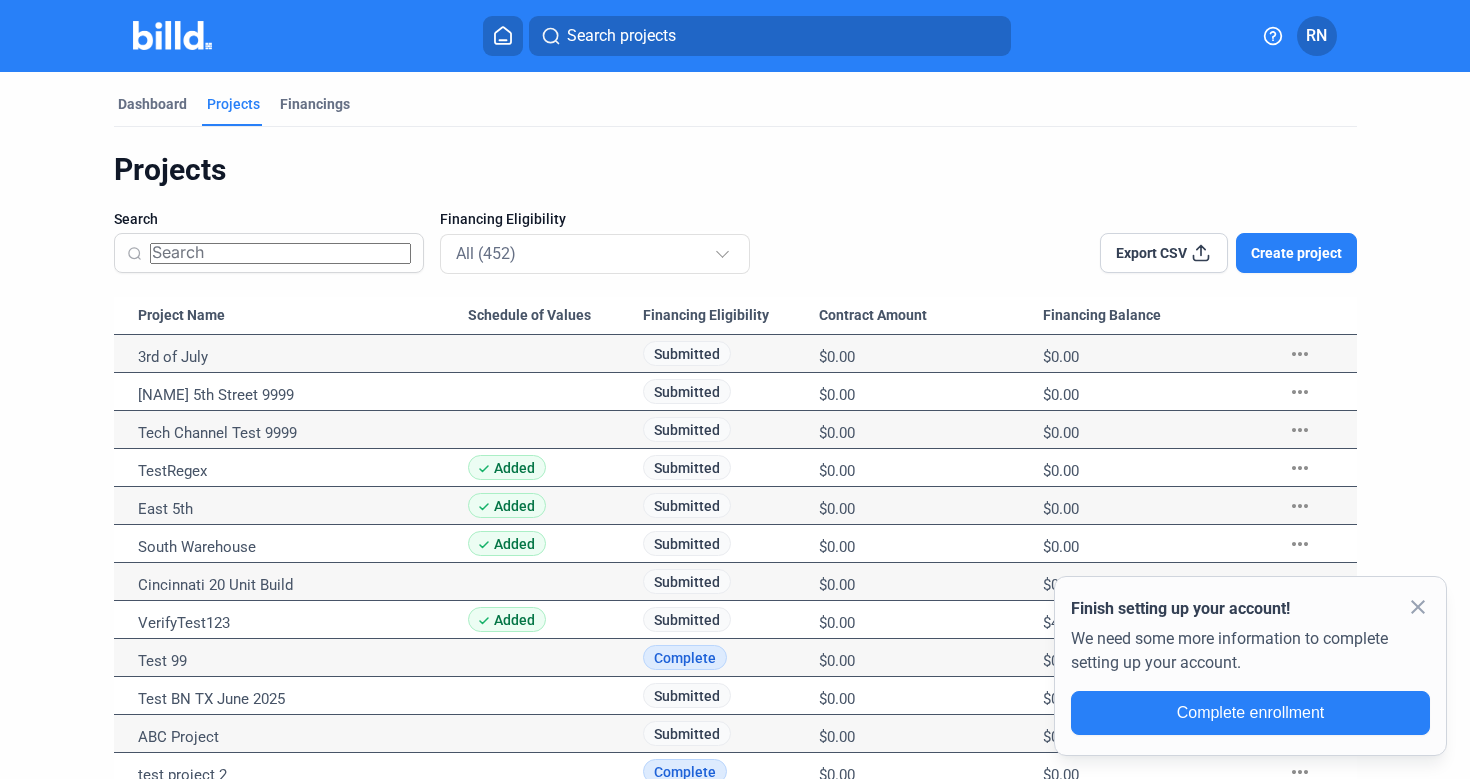 click at bounding box center [120, 917] 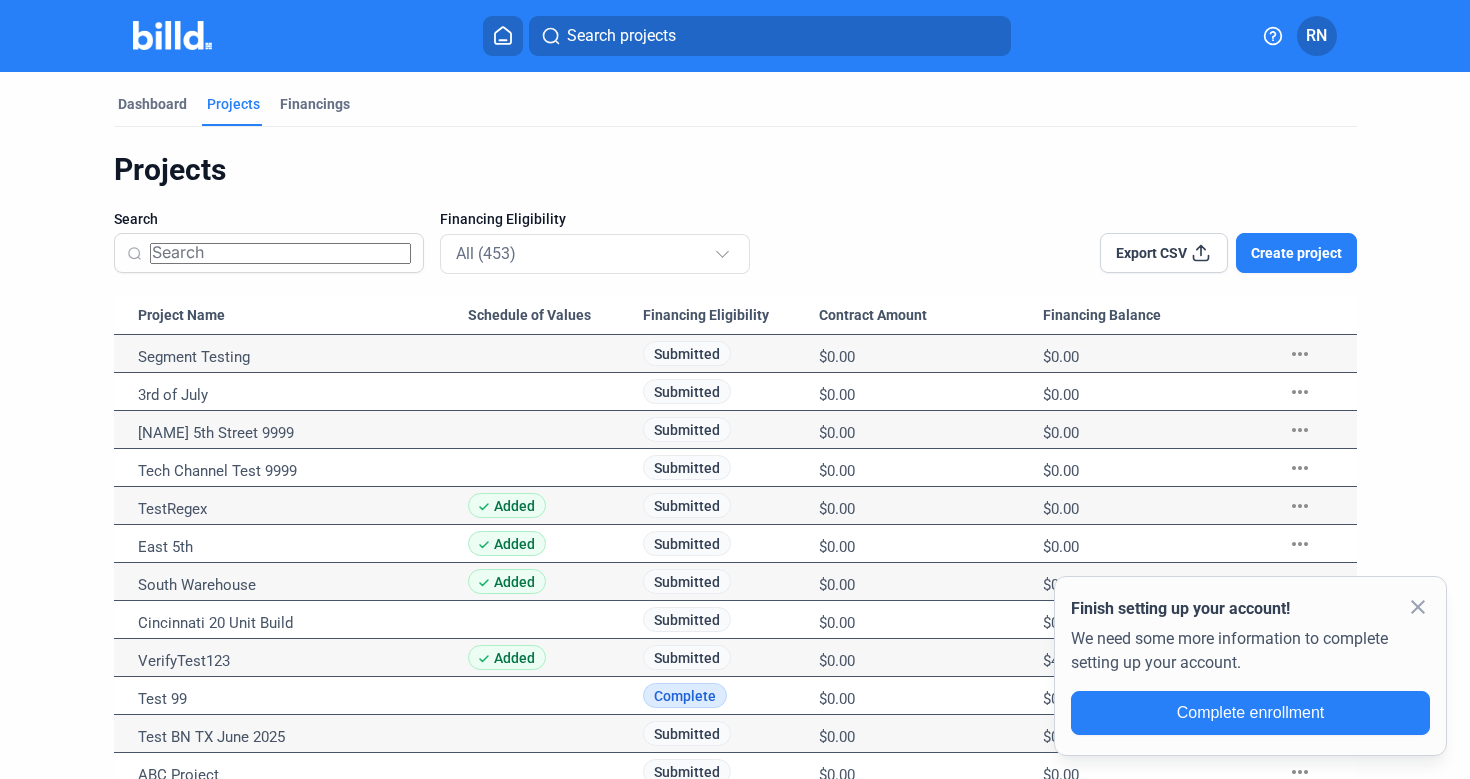 click on "close" at bounding box center (1140, 793) 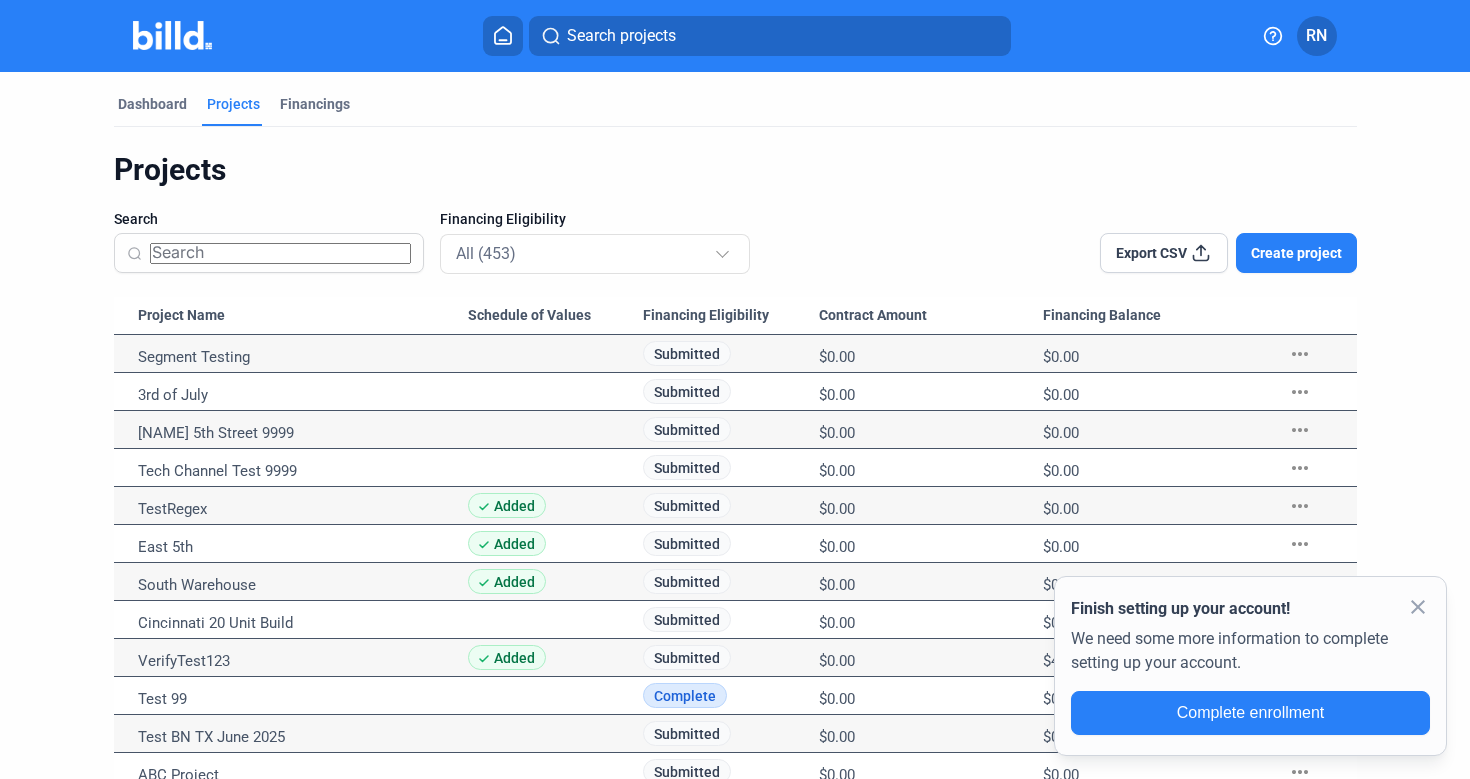 click at bounding box center [503, 35] 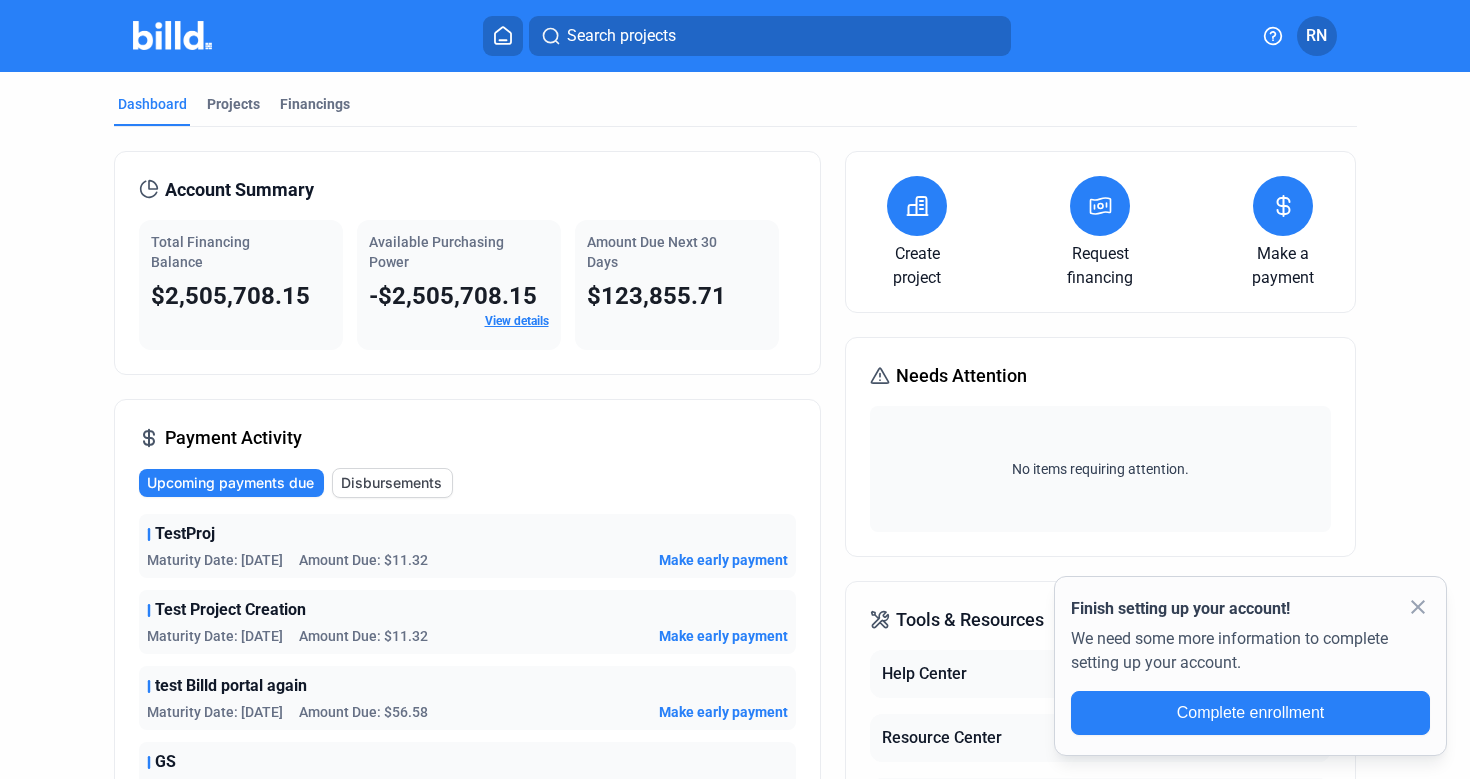 click at bounding box center [918, 206] 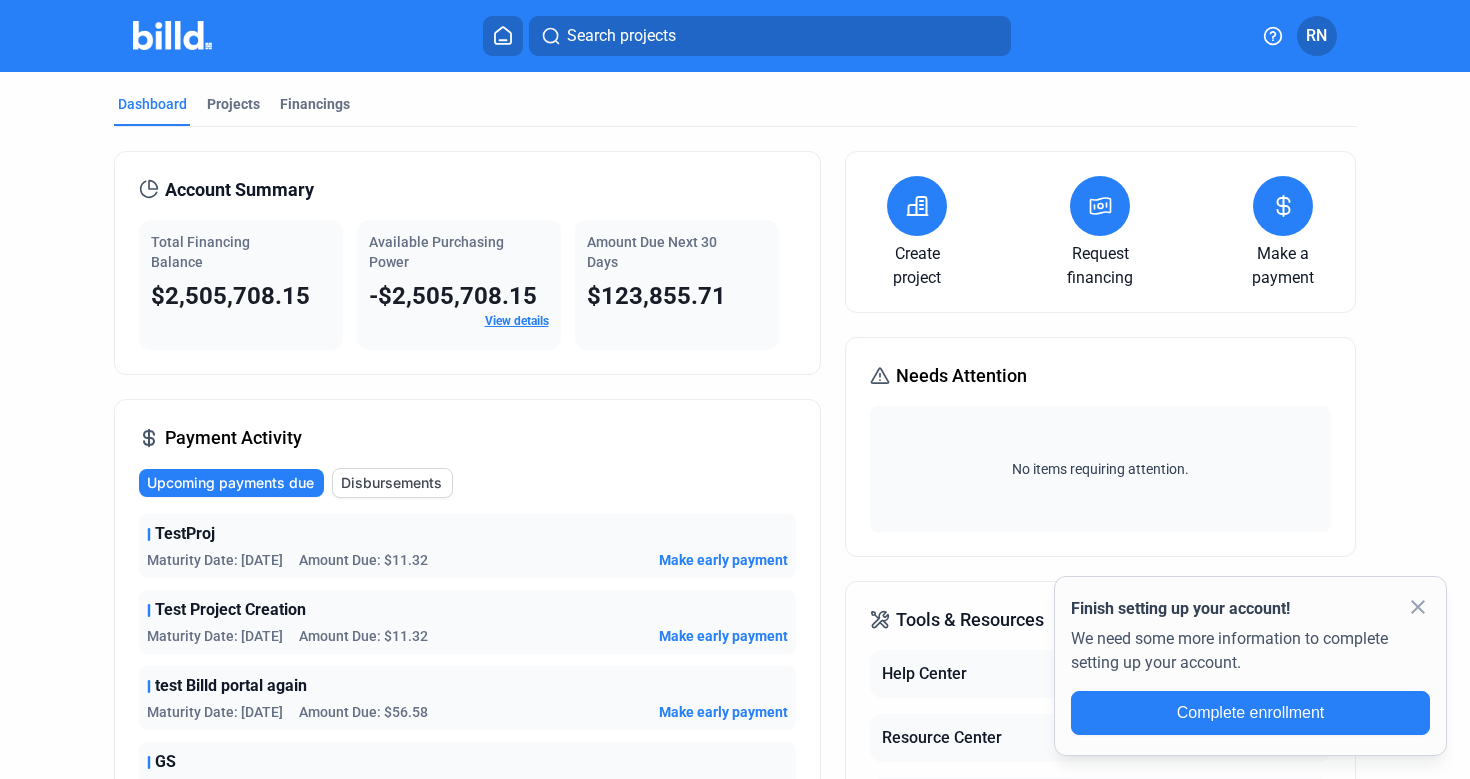 click at bounding box center [120, 917] 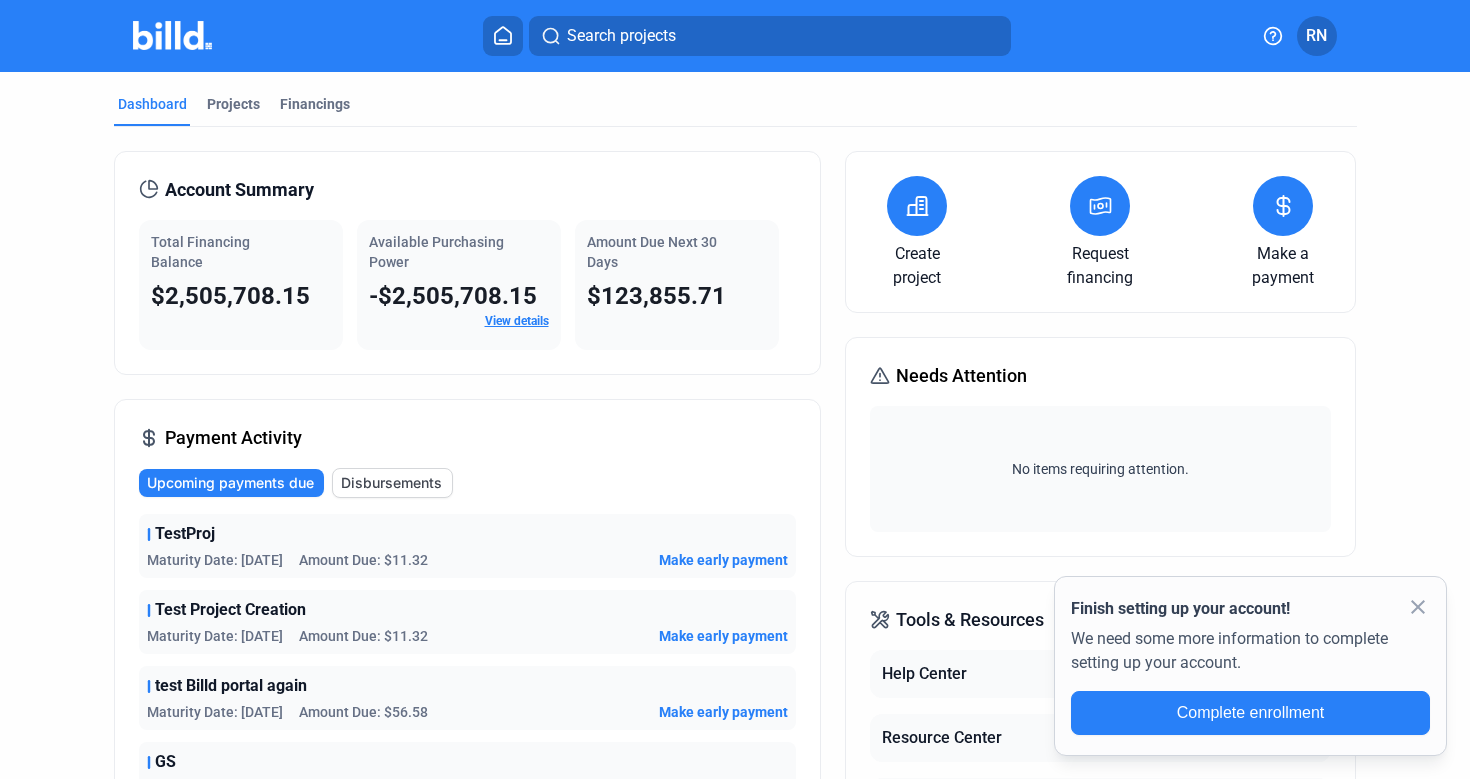 click at bounding box center (917, 206) 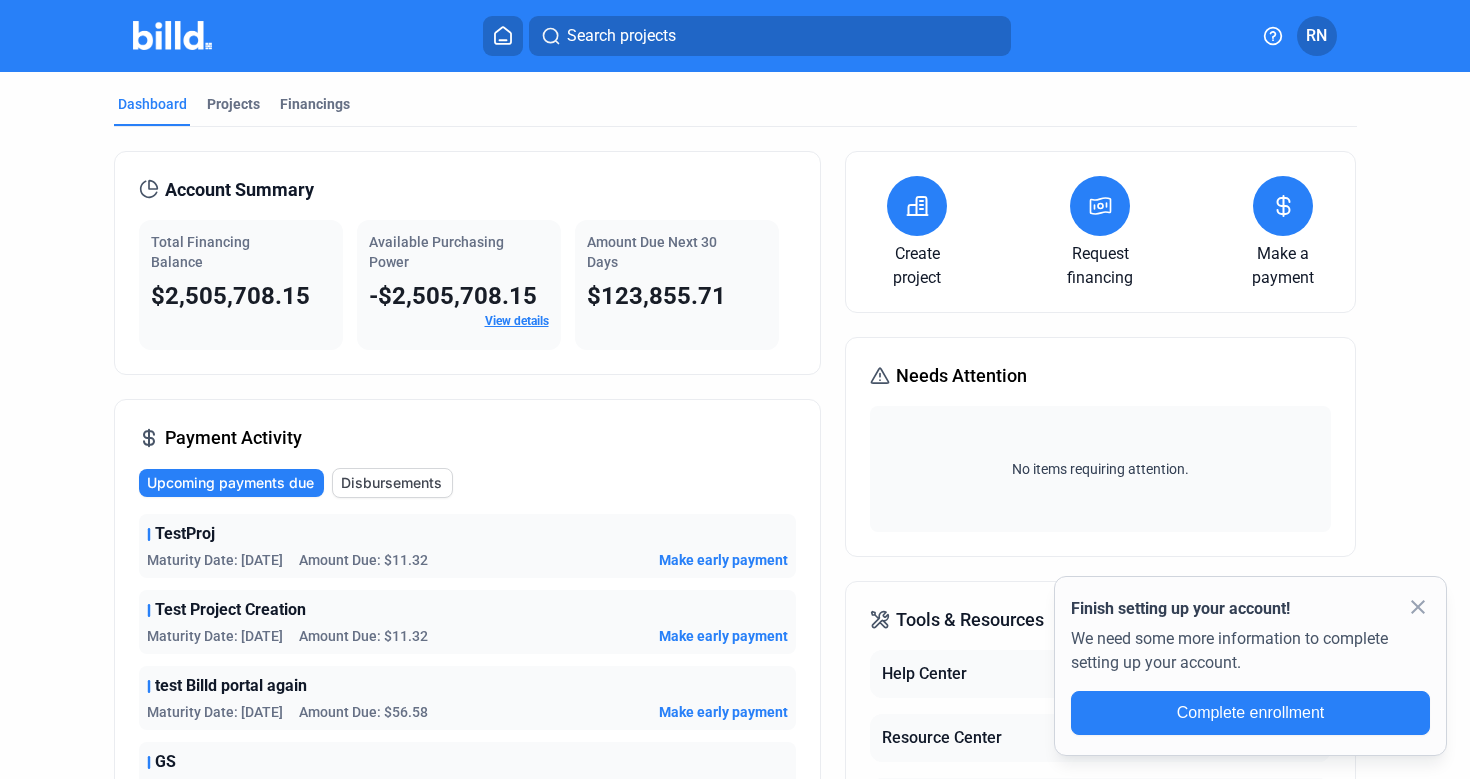 click on "Next" at bounding box center (873, 1245) 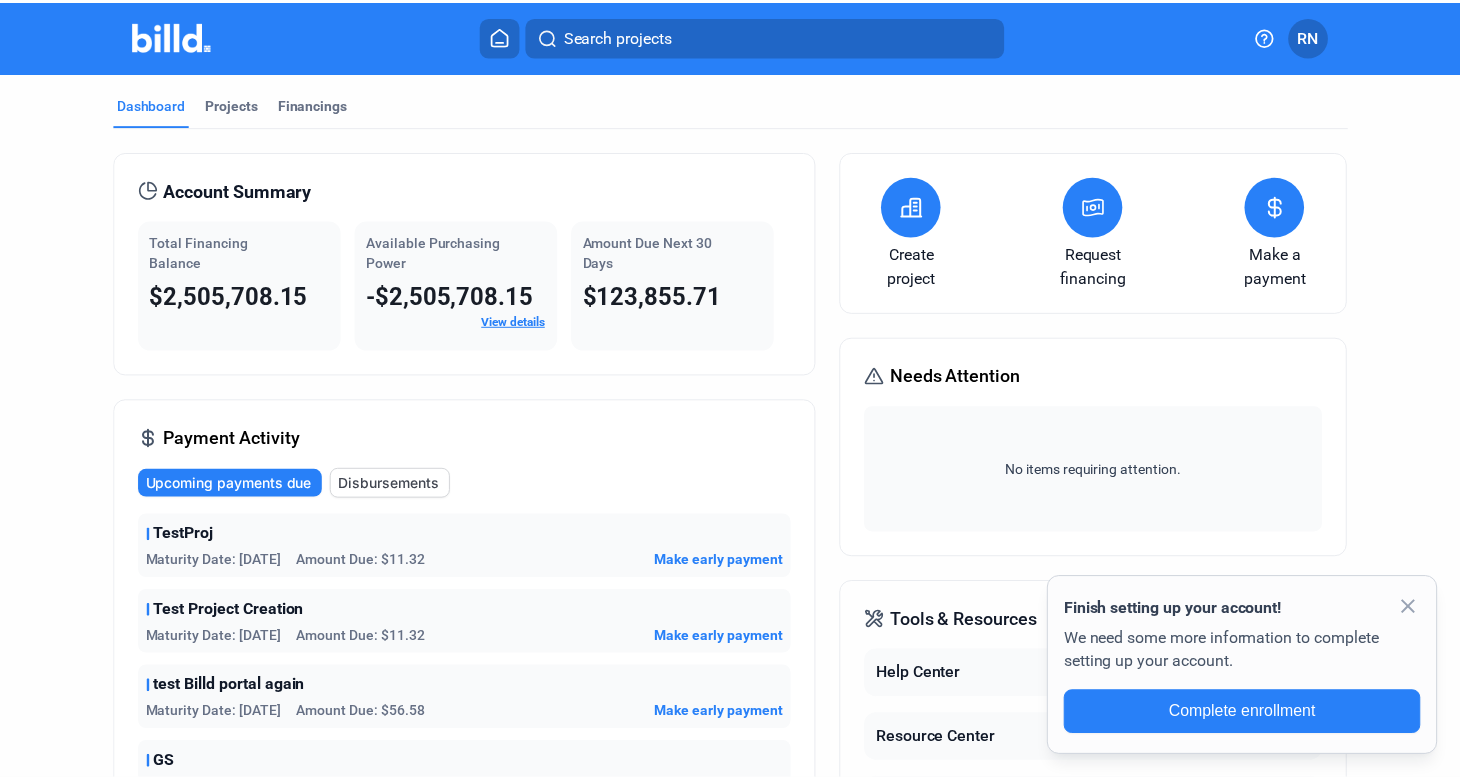 scroll, scrollTop: 0, scrollLeft: 0, axis: both 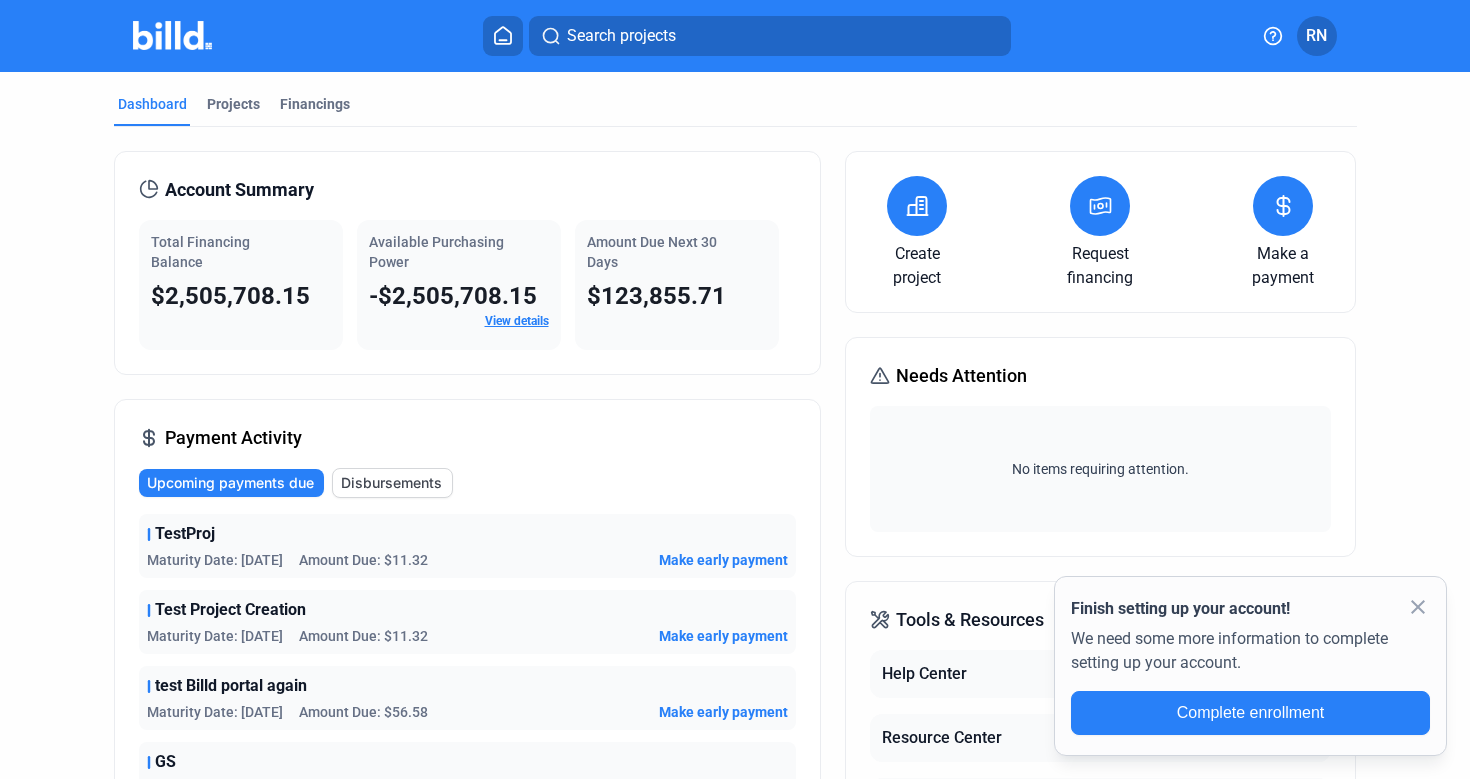 click at bounding box center (133, 1190) 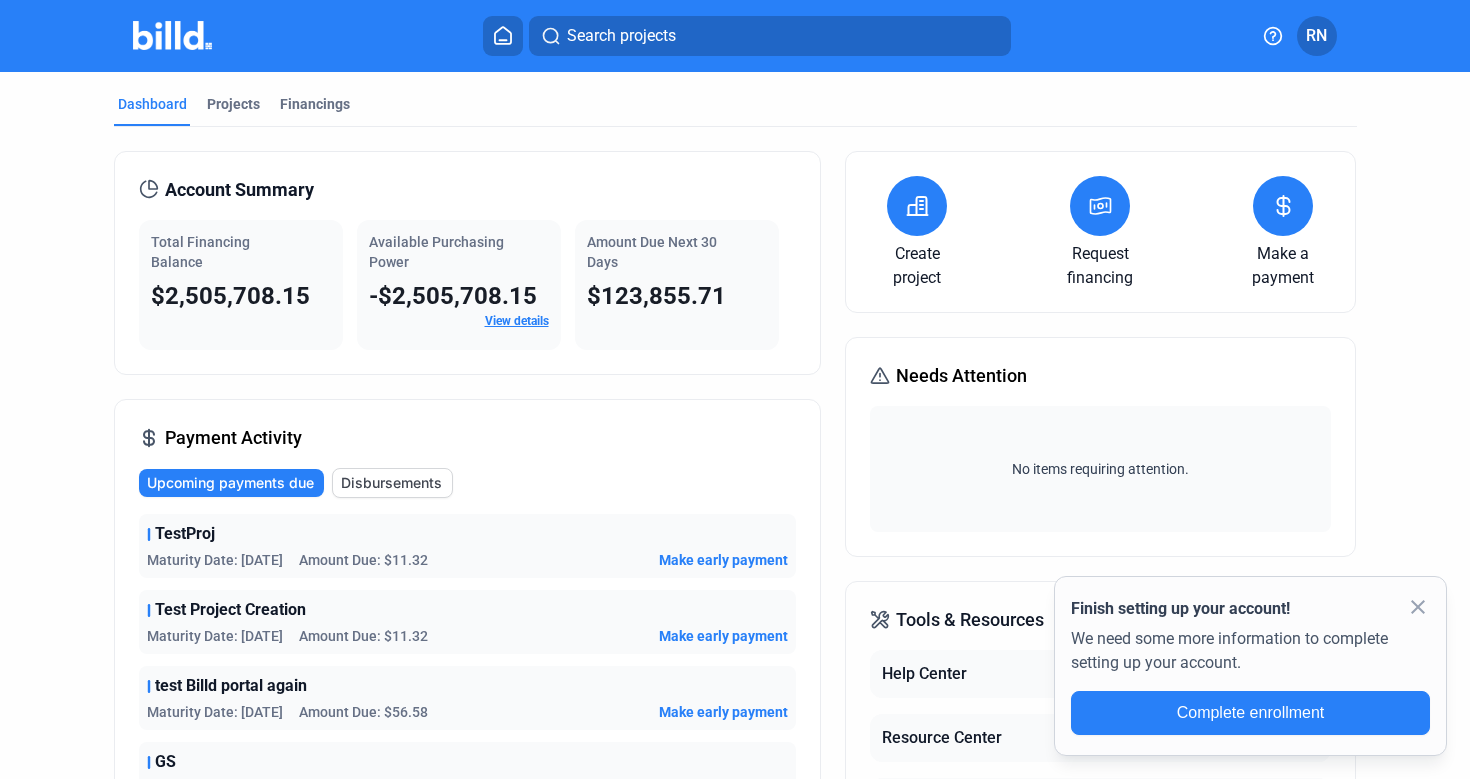 click on "Next" at bounding box center [873, 1393] 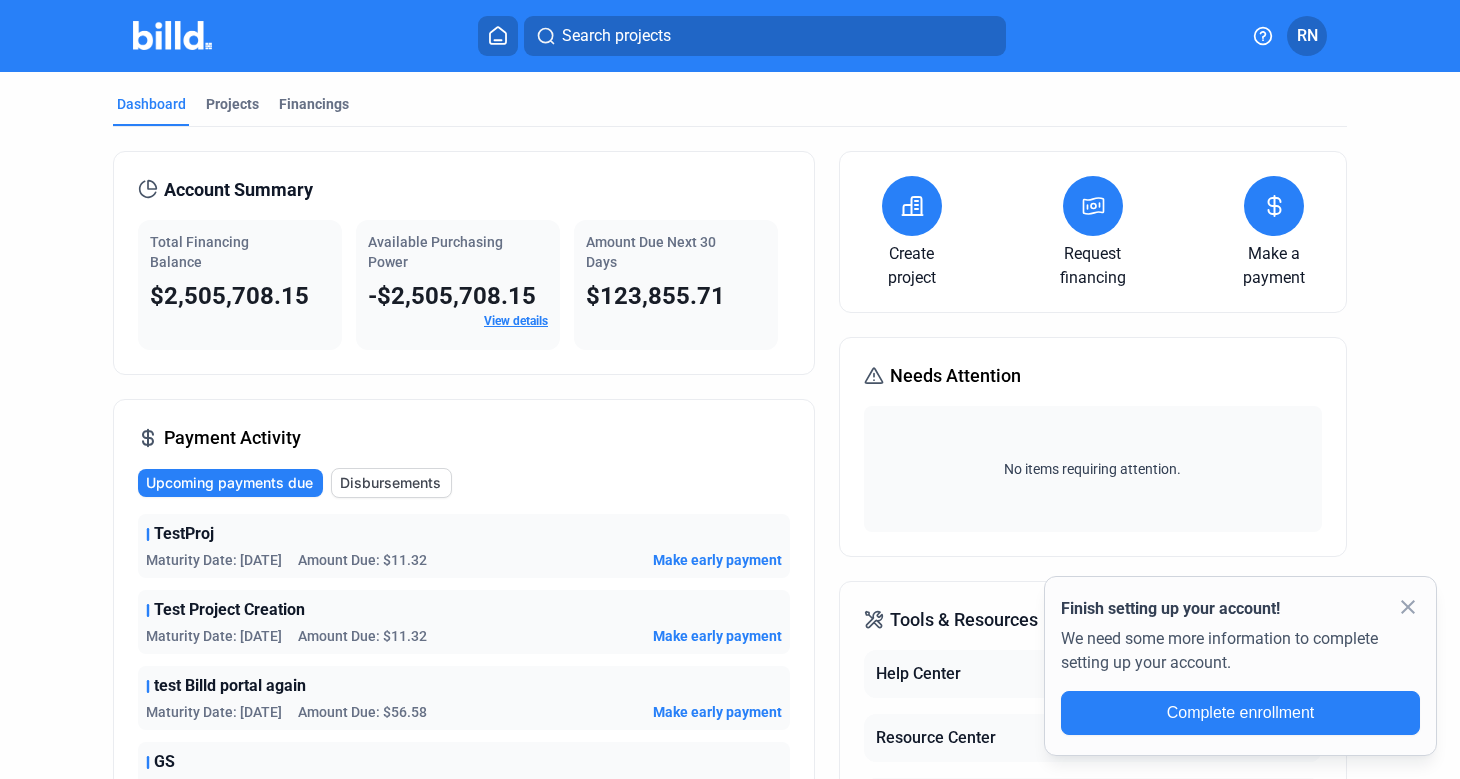 scroll, scrollTop: 1, scrollLeft: 0, axis: vertical 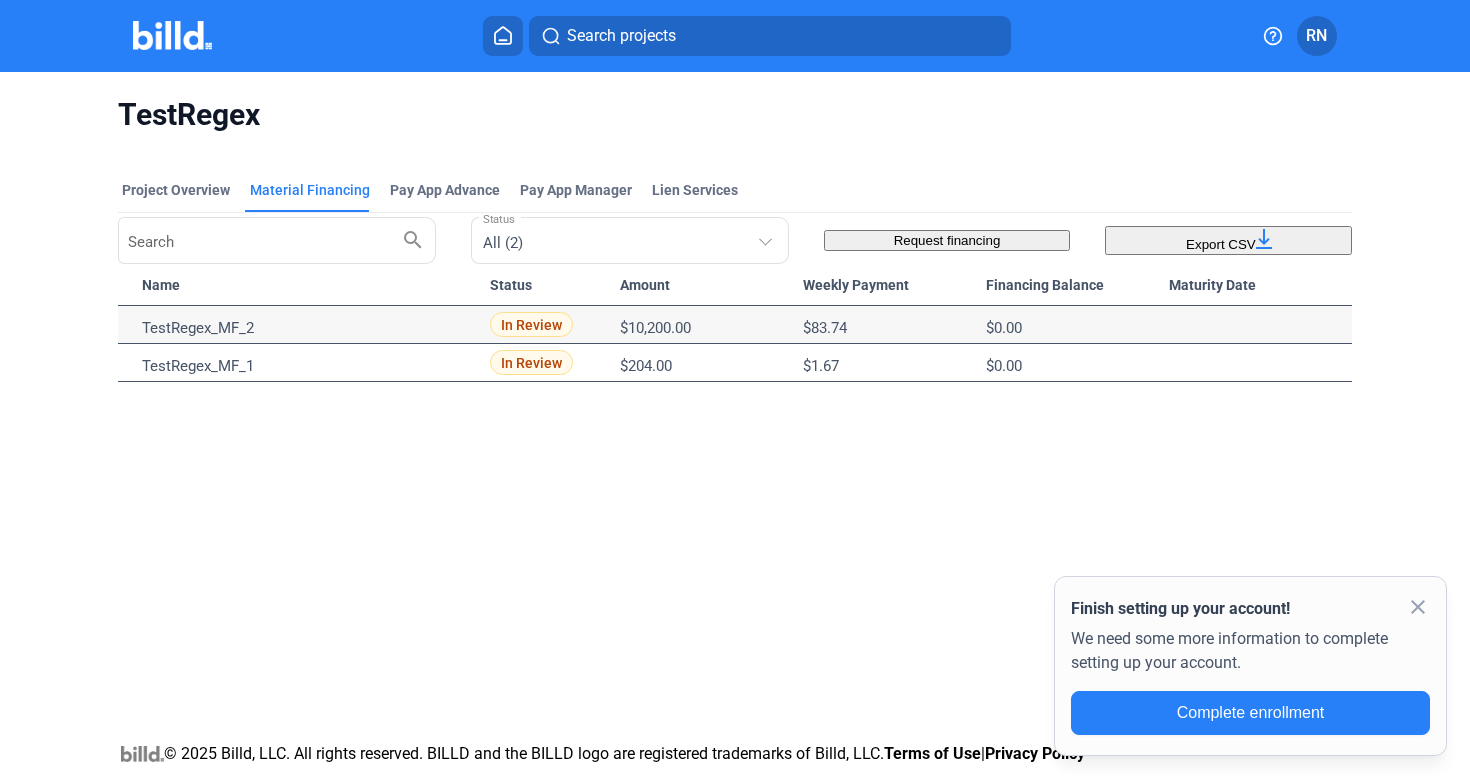 click on "Close" at bounding box center (303, 1096) 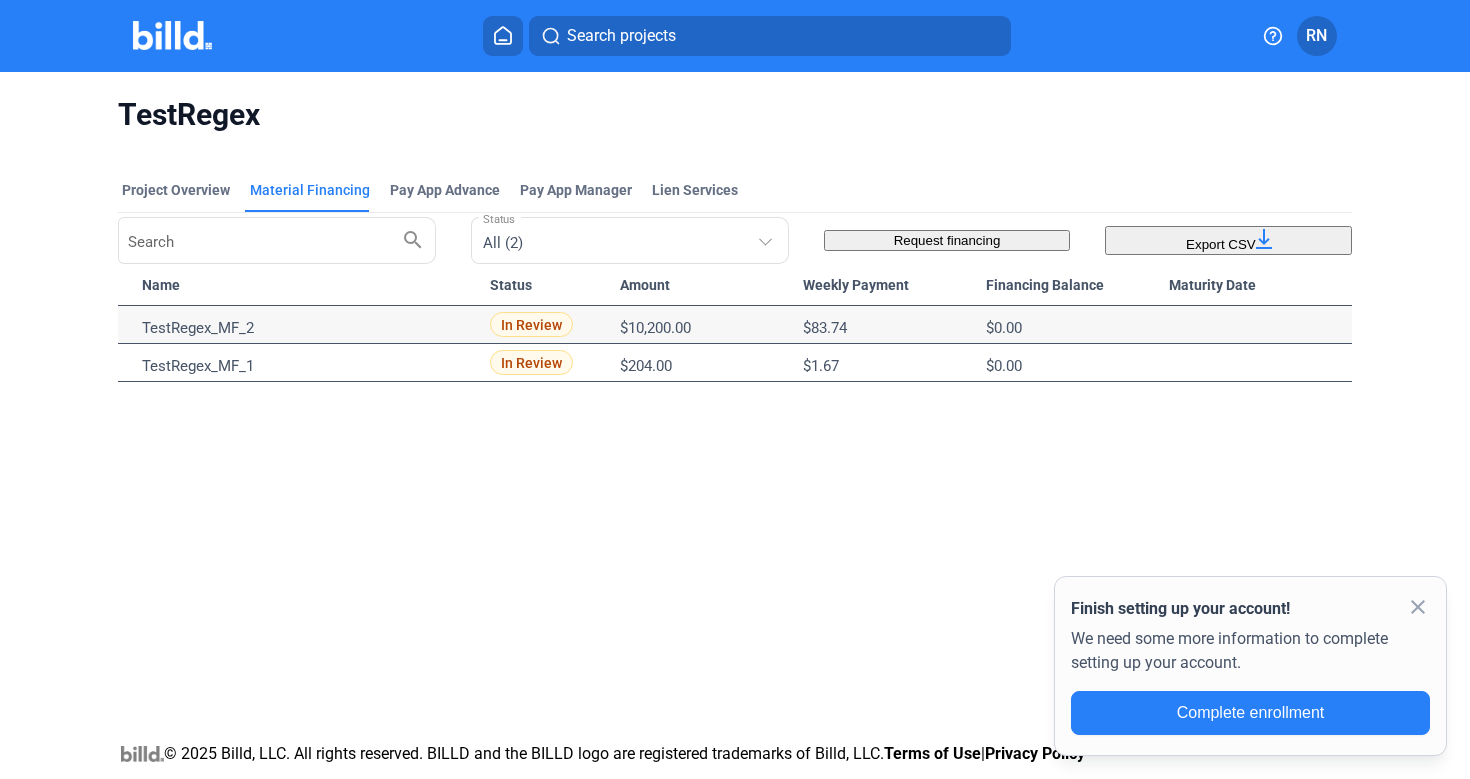 click on "Project Overview Material Financing Pay App Advance Pay App Manager Lien Services" at bounding box center (735, 196) 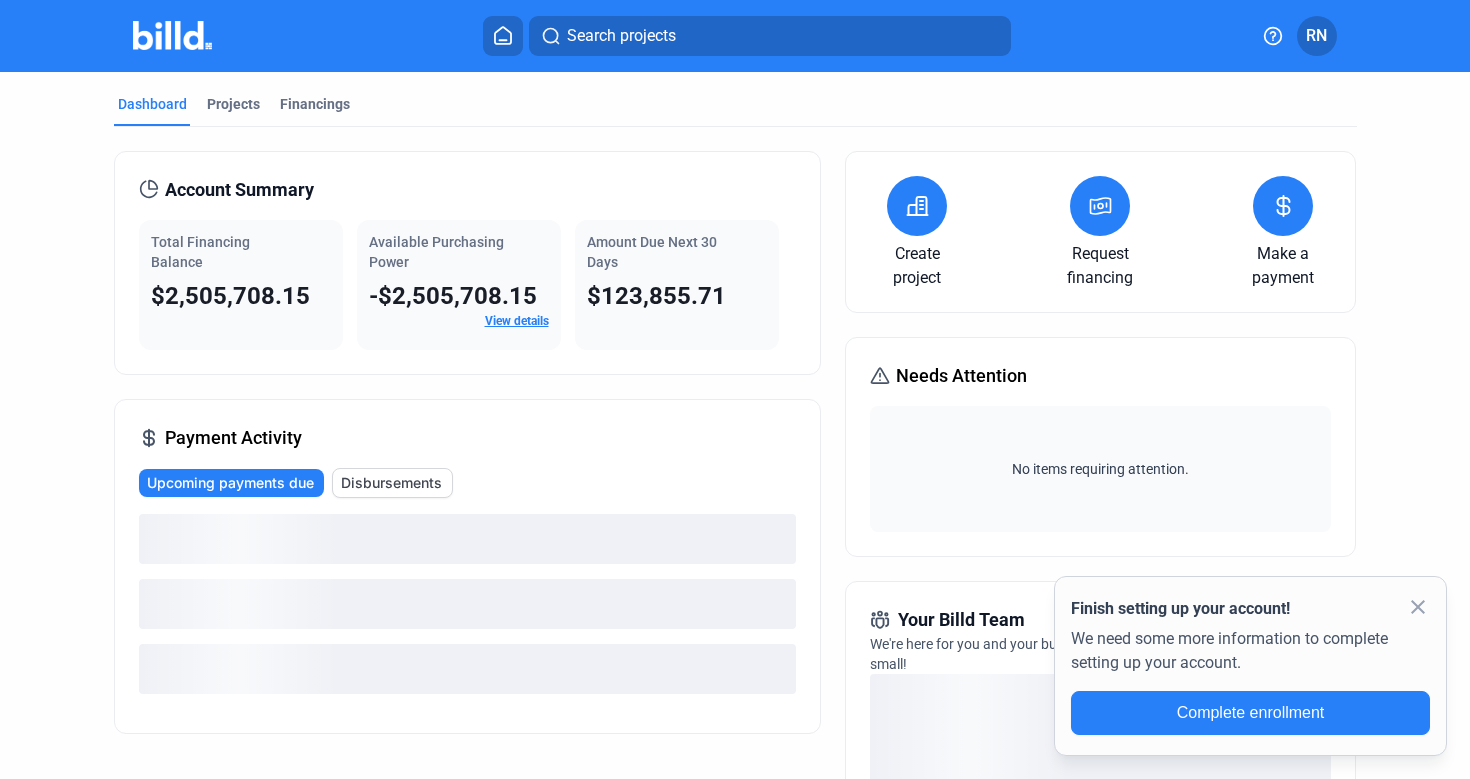 click at bounding box center (917, 206) 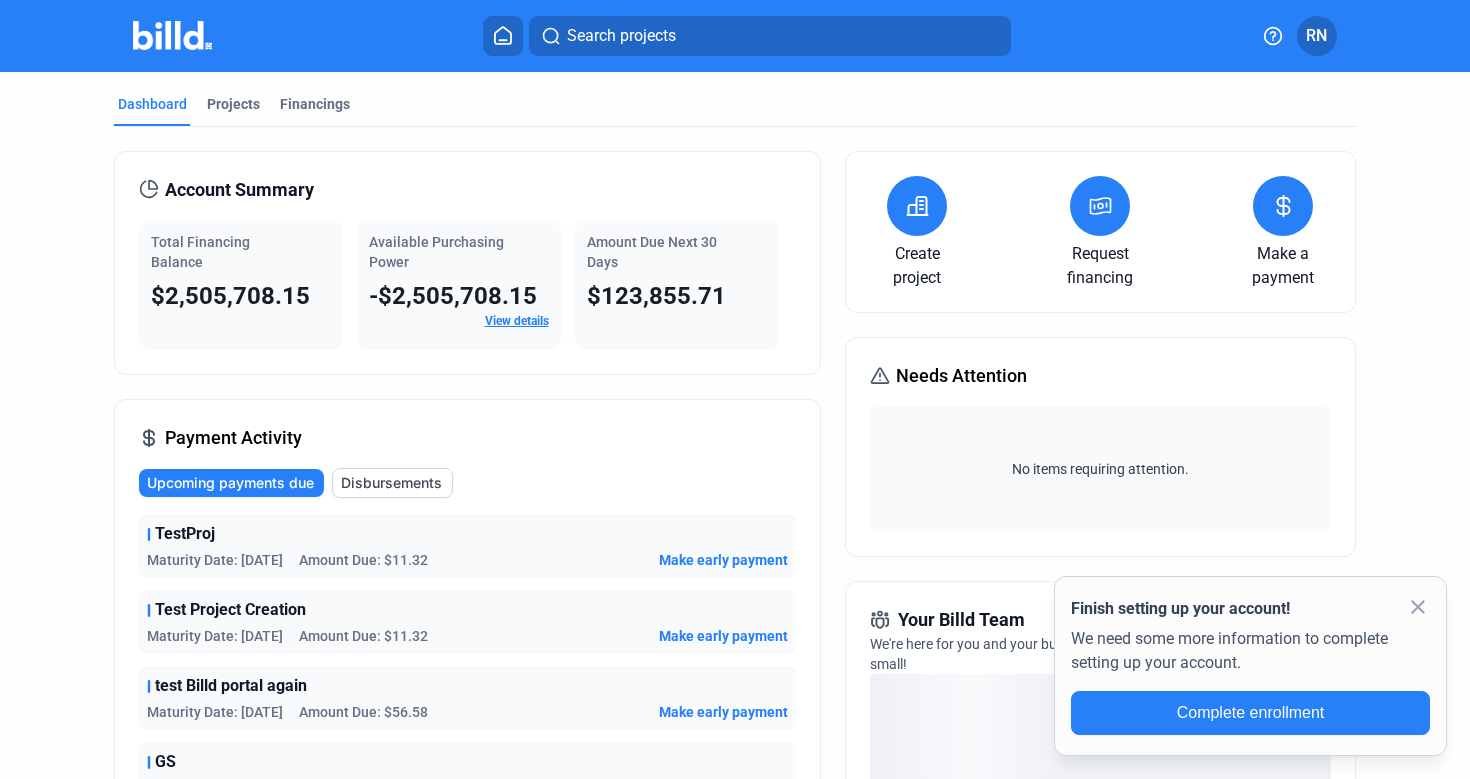 click on "Pay App Advance   Upload your pay application for early payment." at bounding box center [301, 1033] 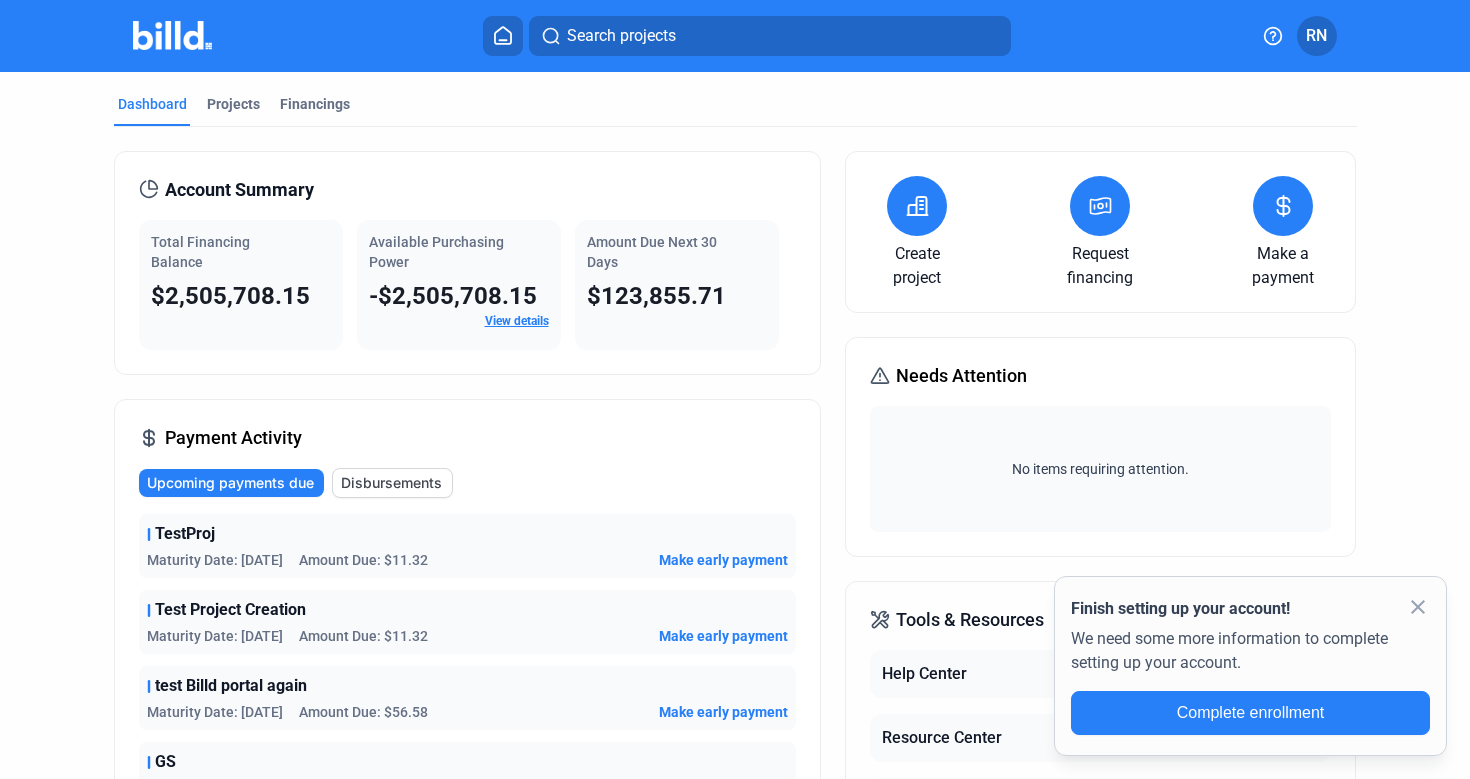 click on "Cancel   Next" at bounding box center (588, 1233) 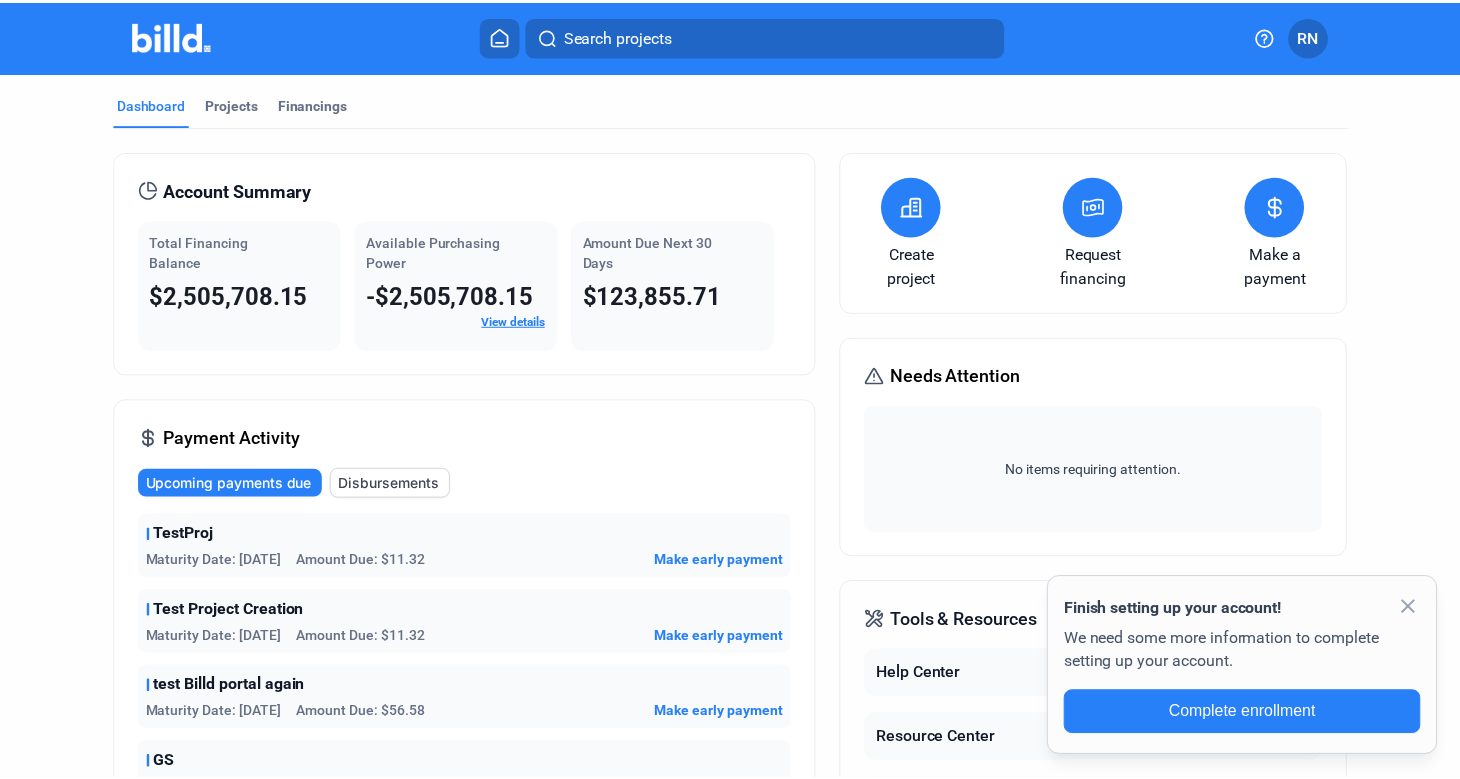 scroll, scrollTop: 0, scrollLeft: 0, axis: both 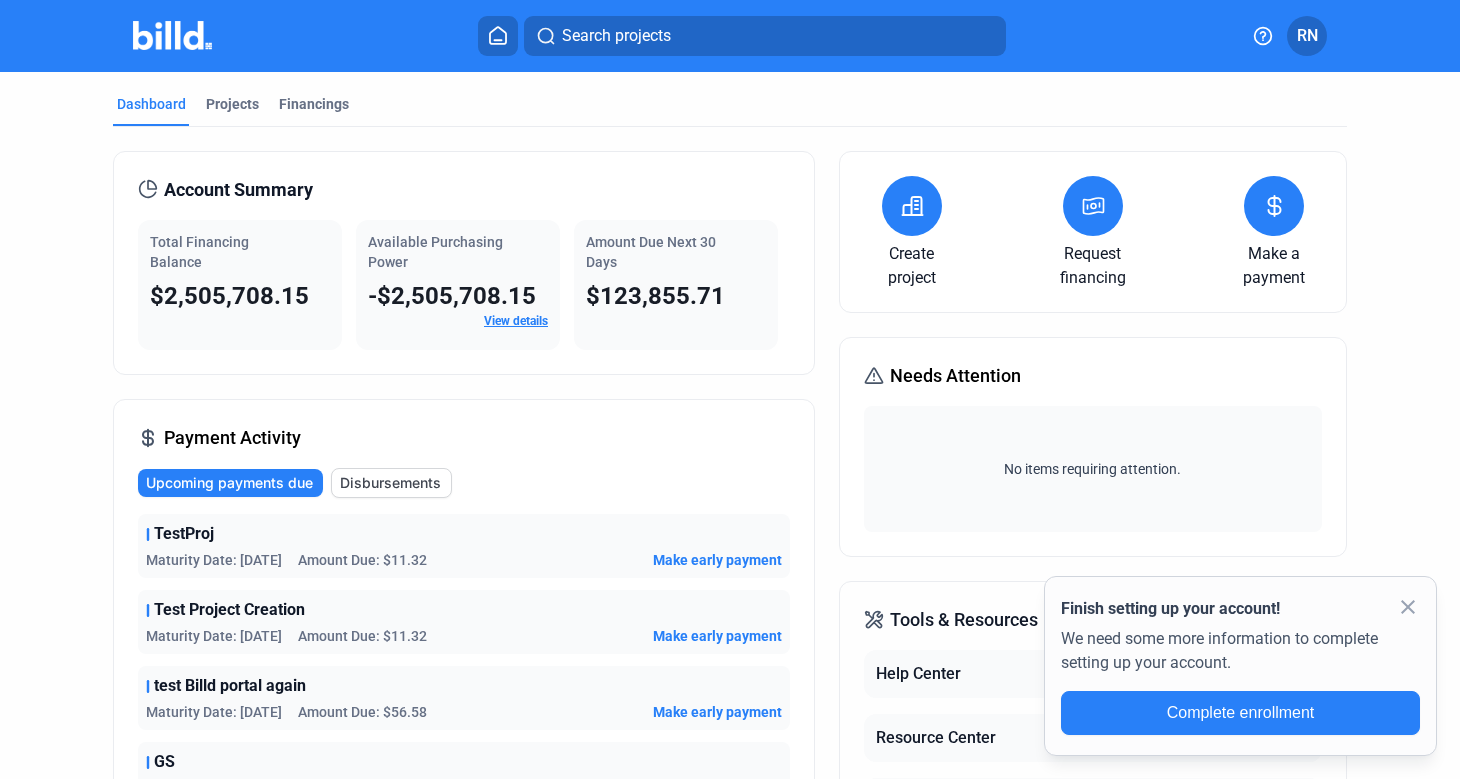 click at bounding box center (32, 2007) 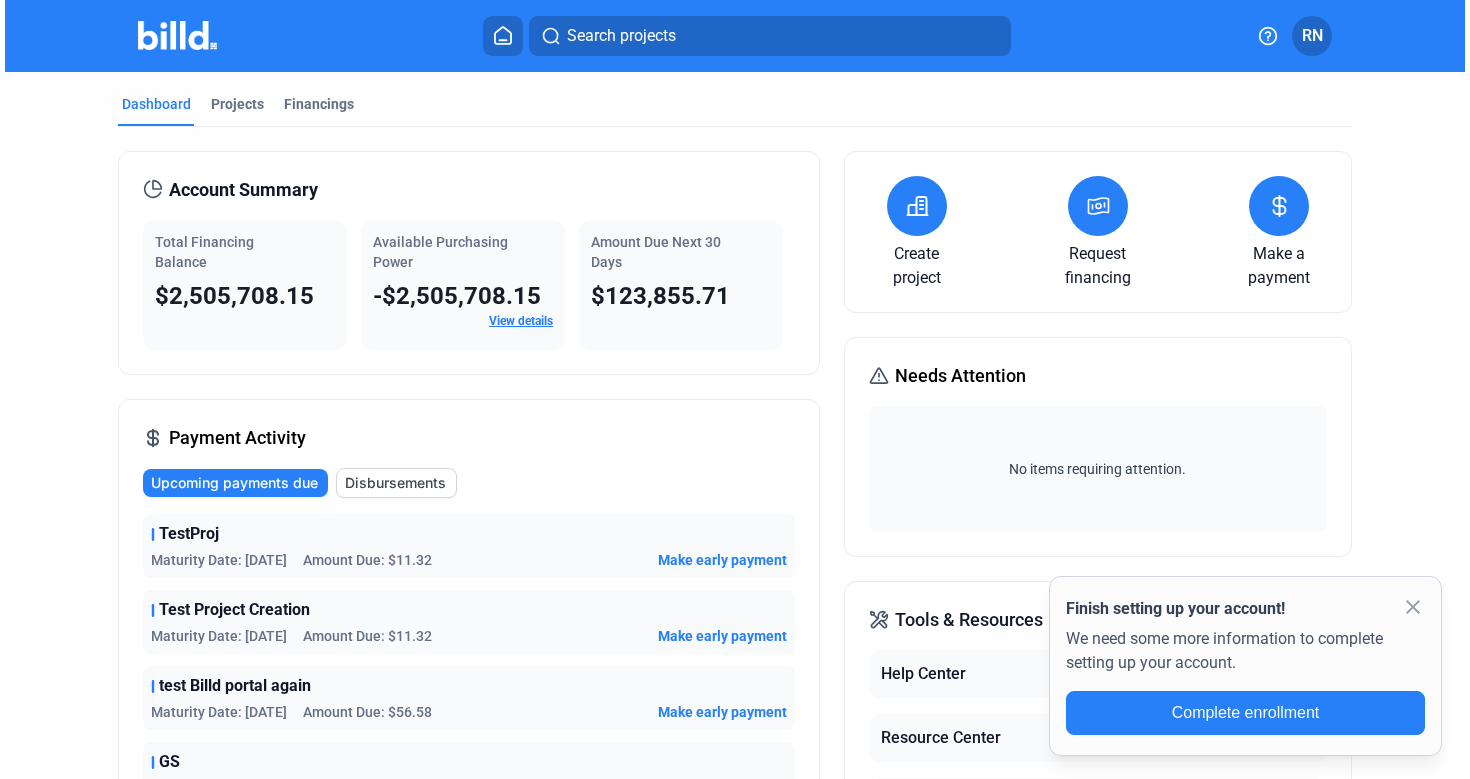 scroll, scrollTop: 0, scrollLeft: 0, axis: both 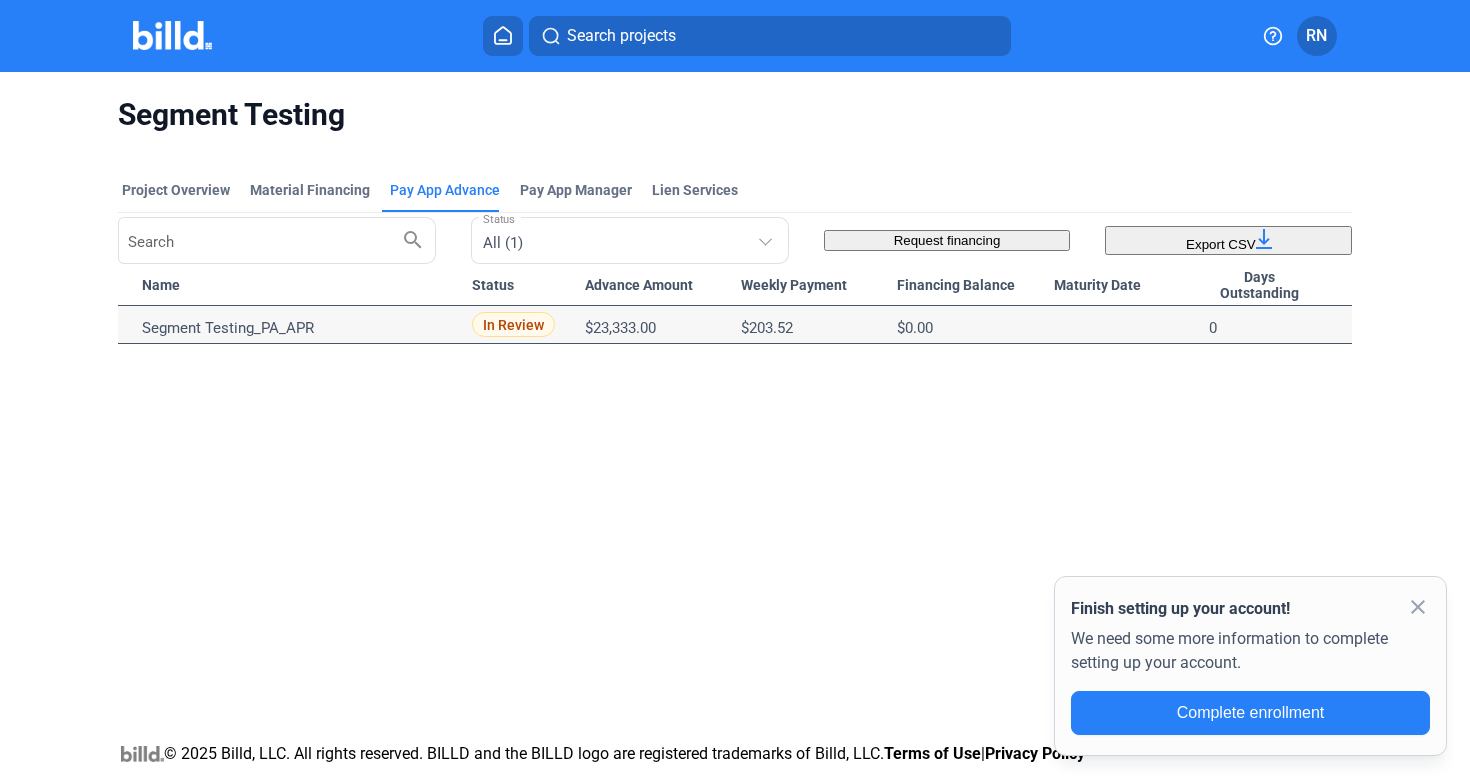 click on "close" at bounding box center (1140, 793) 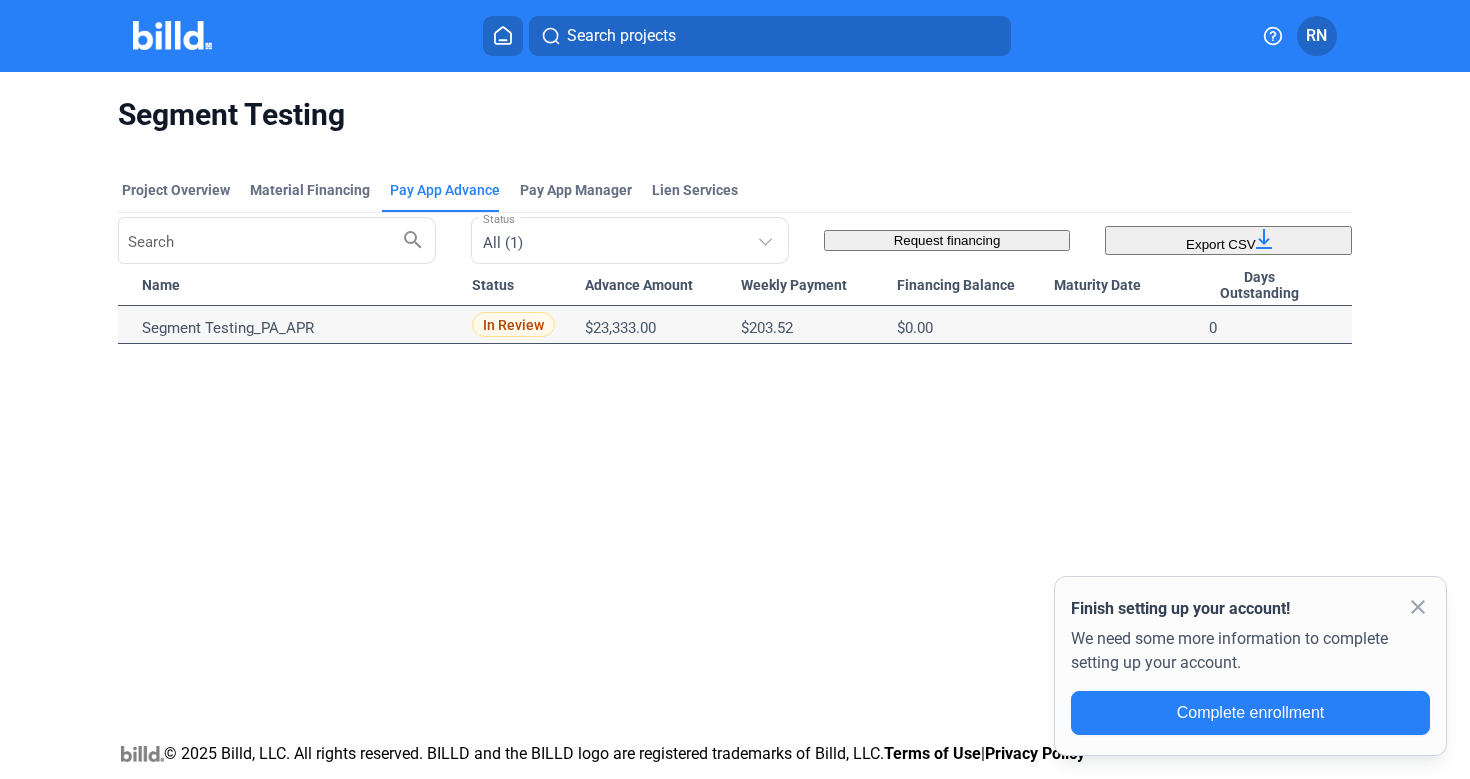 click on "Export CSV" at bounding box center [1221, 244] 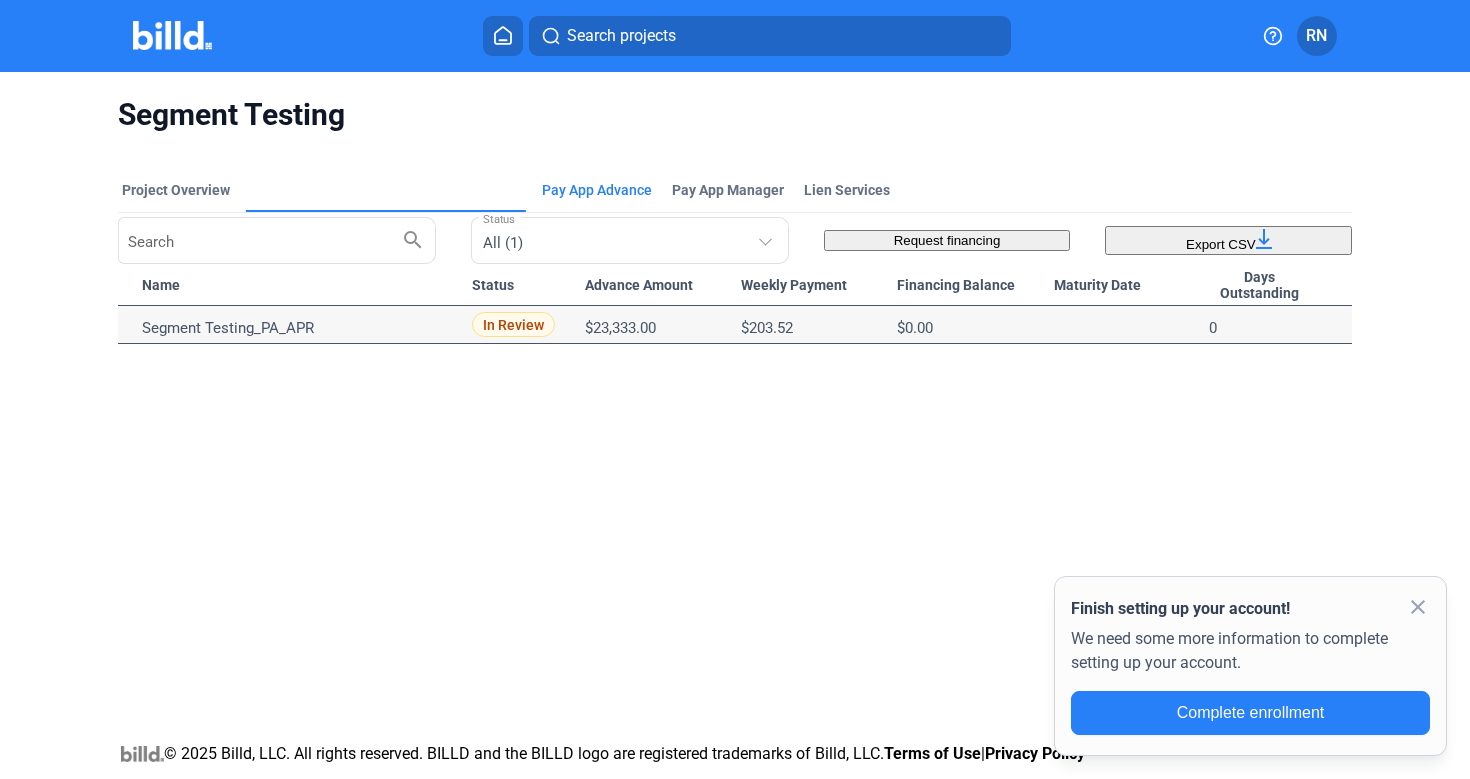 click on "Material Financing" at bounding box center [310, 327] 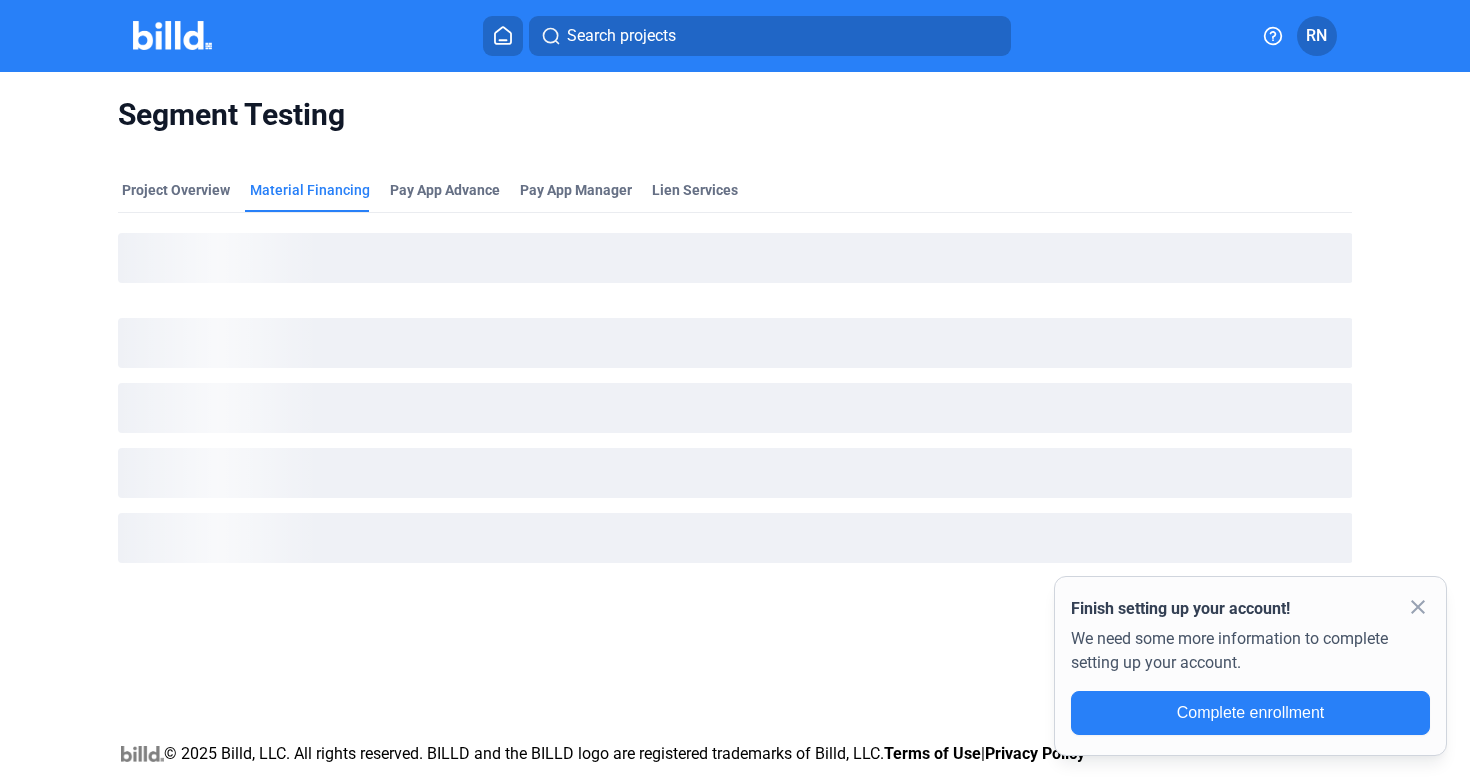 click on "close" at bounding box center (1418, 607) 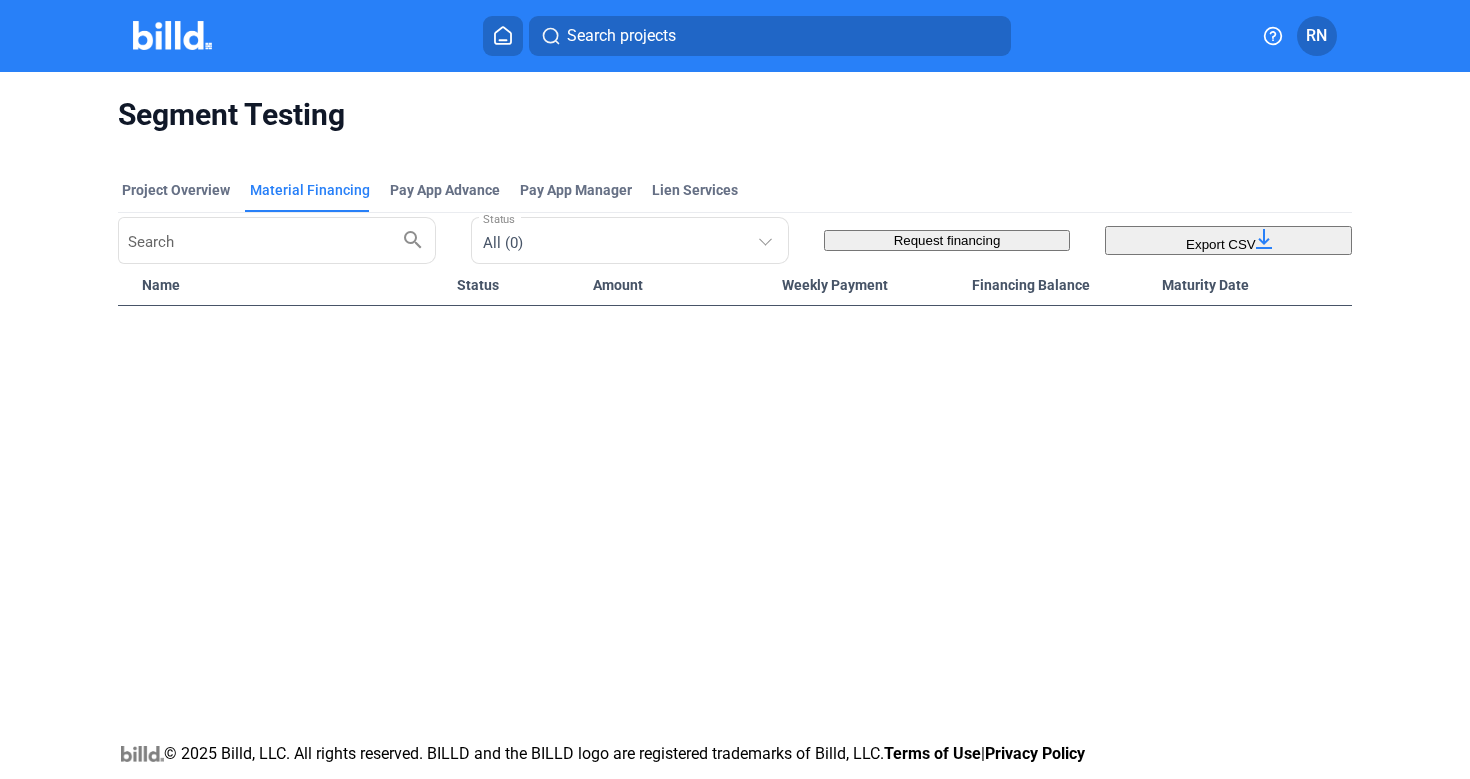 click on "Export CSV" at bounding box center [1221, 244] 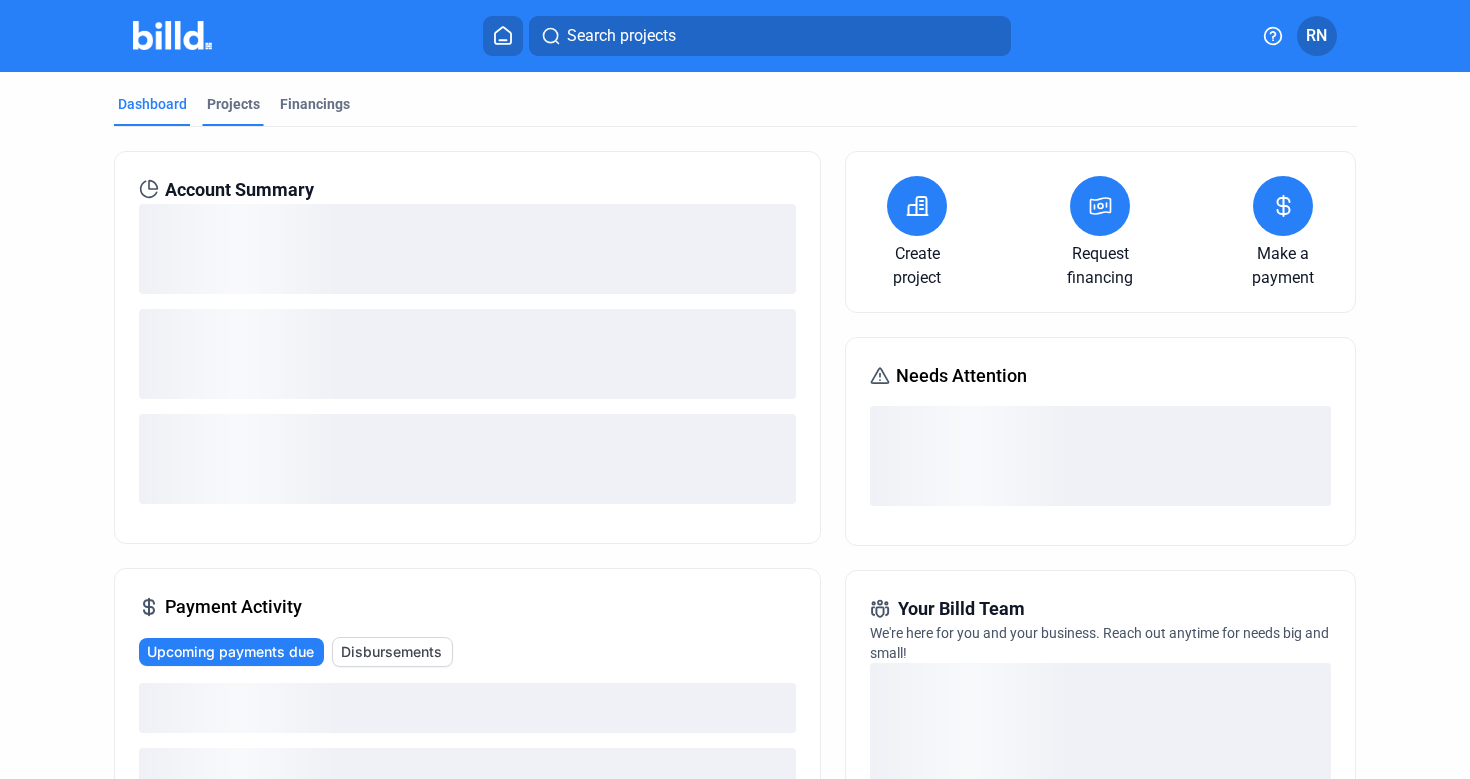 click on "Projects" at bounding box center [233, 104] 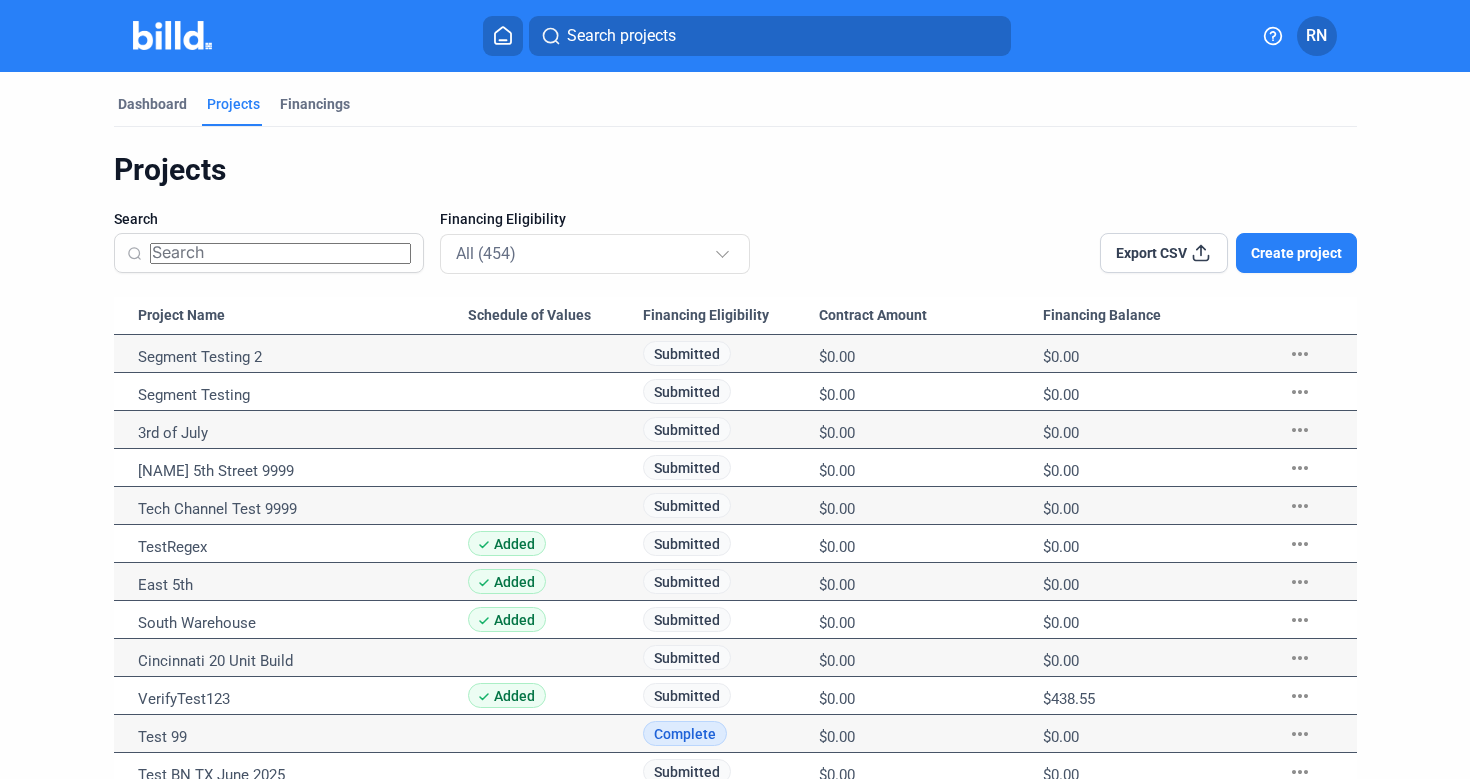 click on "Export CSV" at bounding box center (1151, 253) 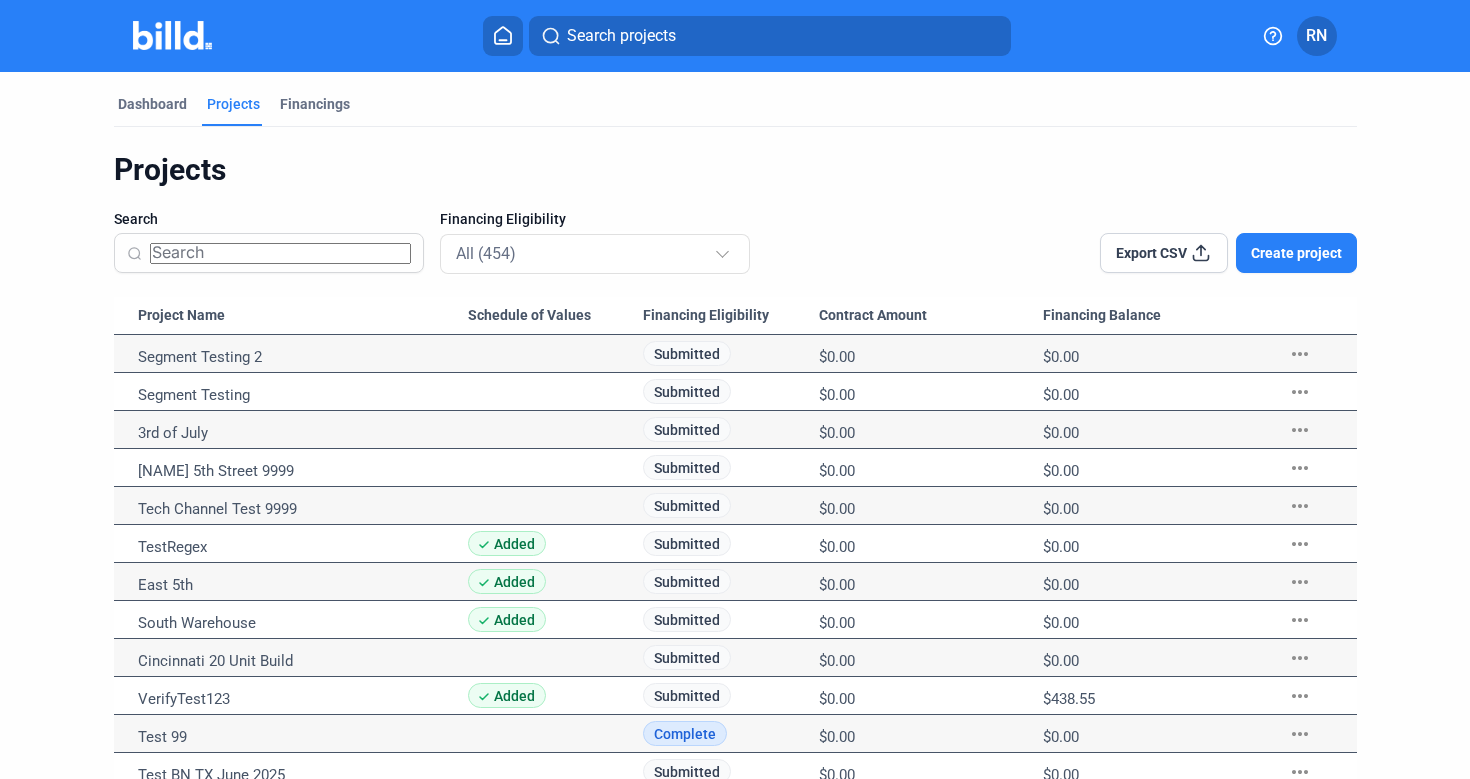 click at bounding box center (735, 759) 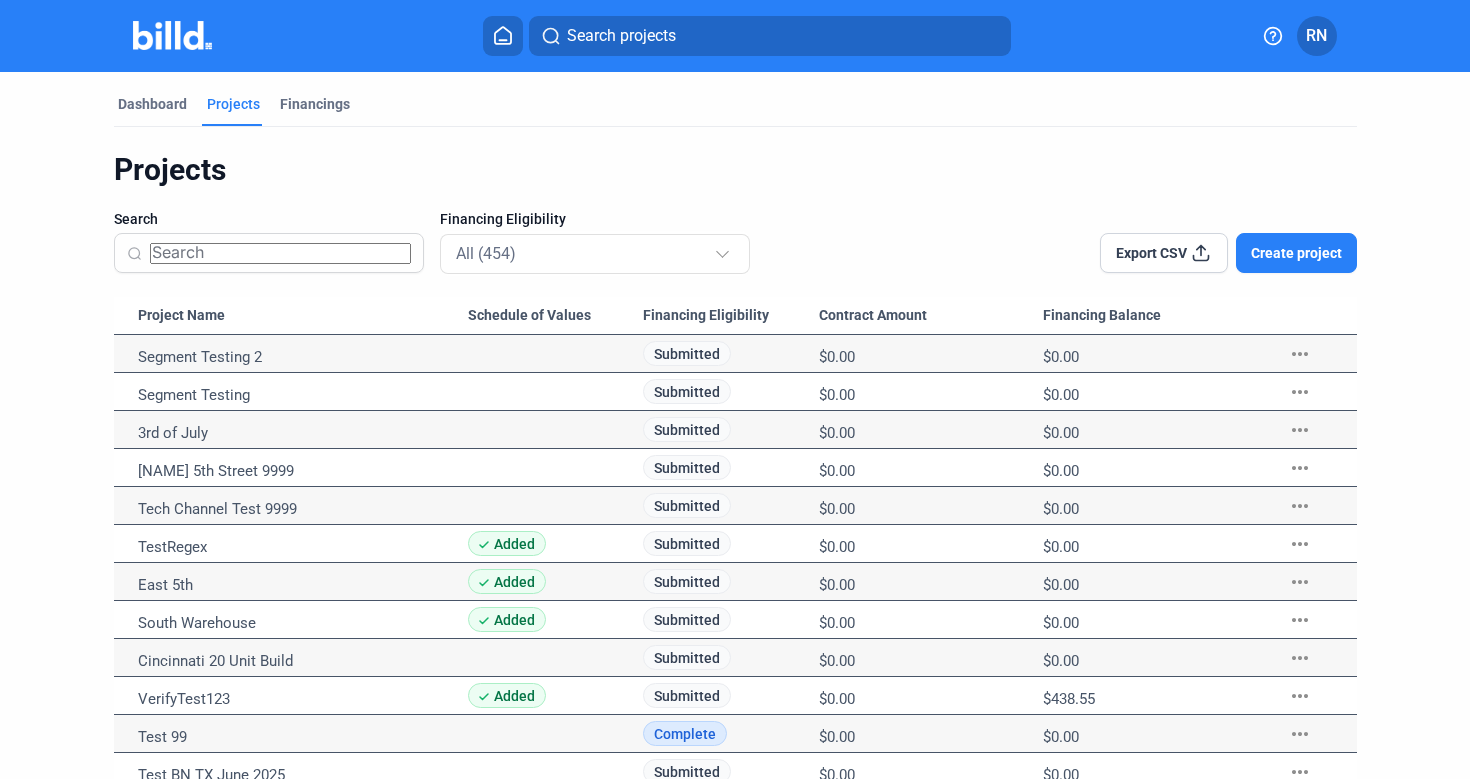 click at bounding box center (503, 36) 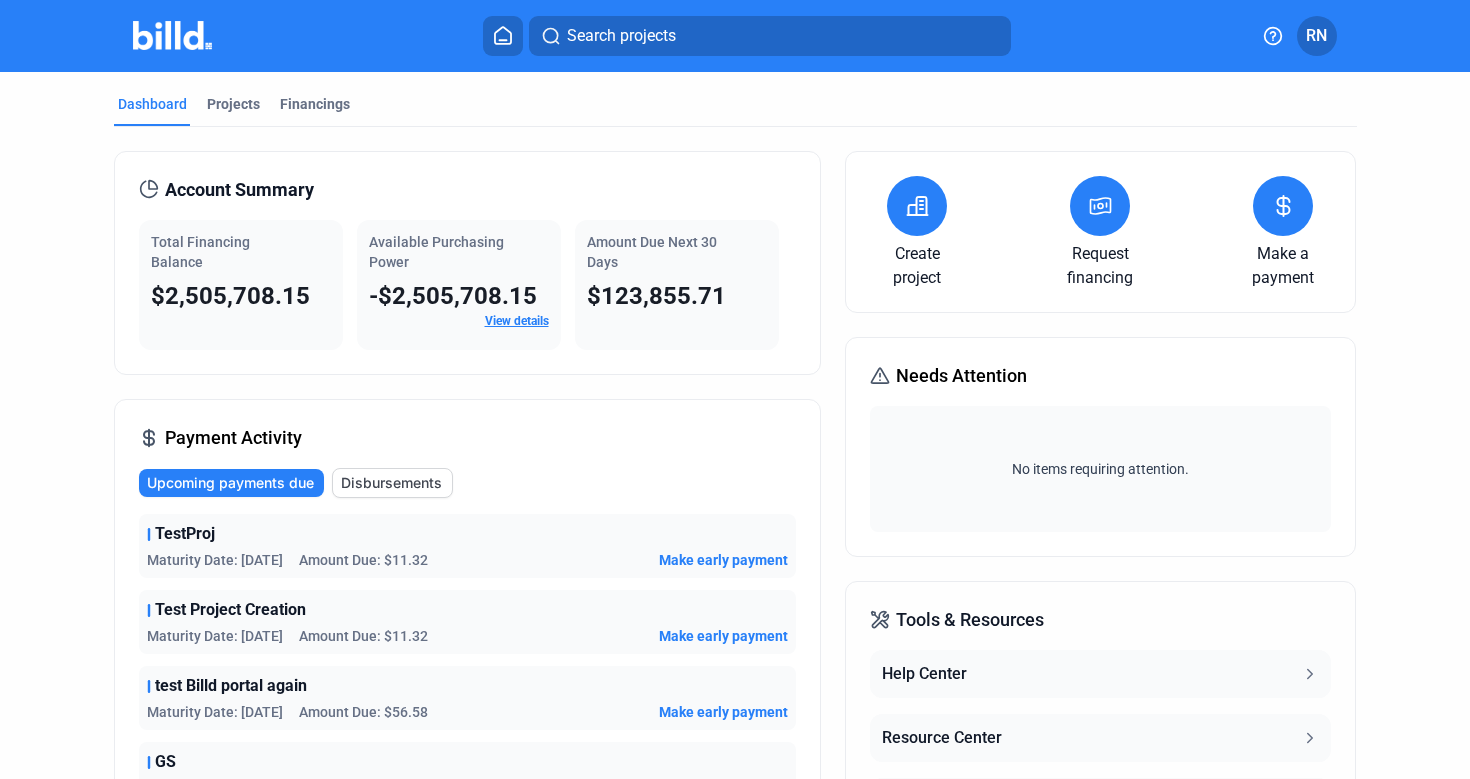 click at bounding box center [1284, 206] 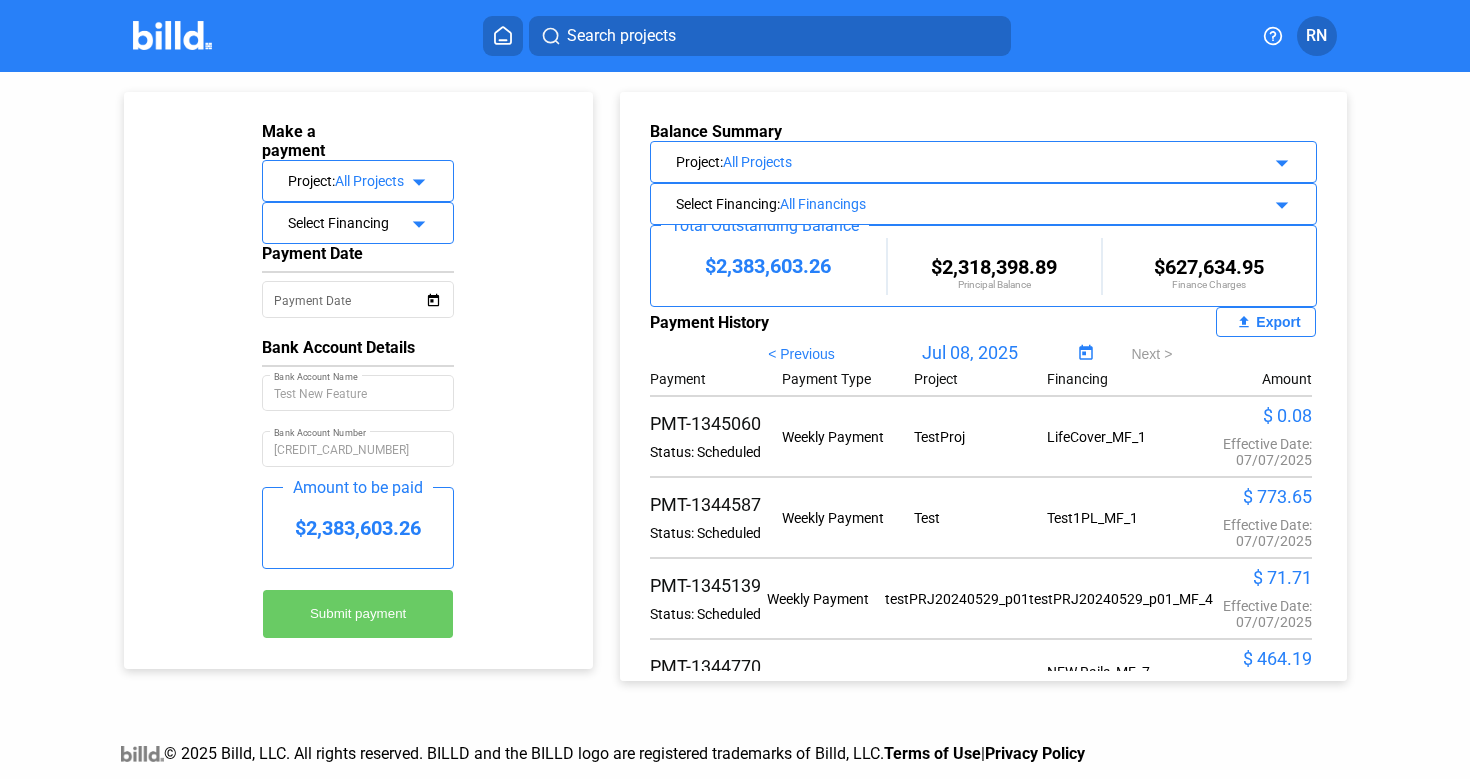 scroll, scrollTop: 134, scrollLeft: 0, axis: vertical 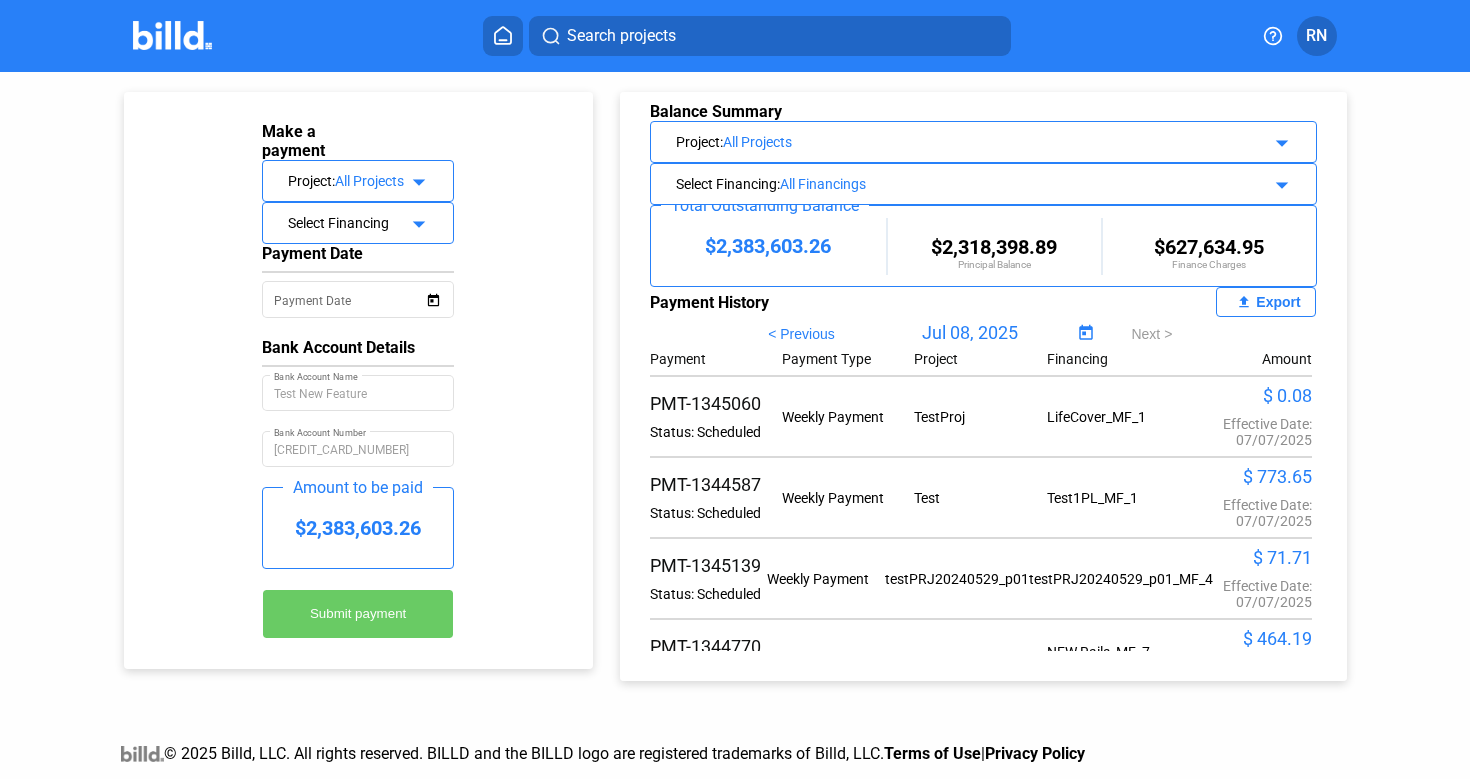 click on "Export" at bounding box center [1278, 302] 